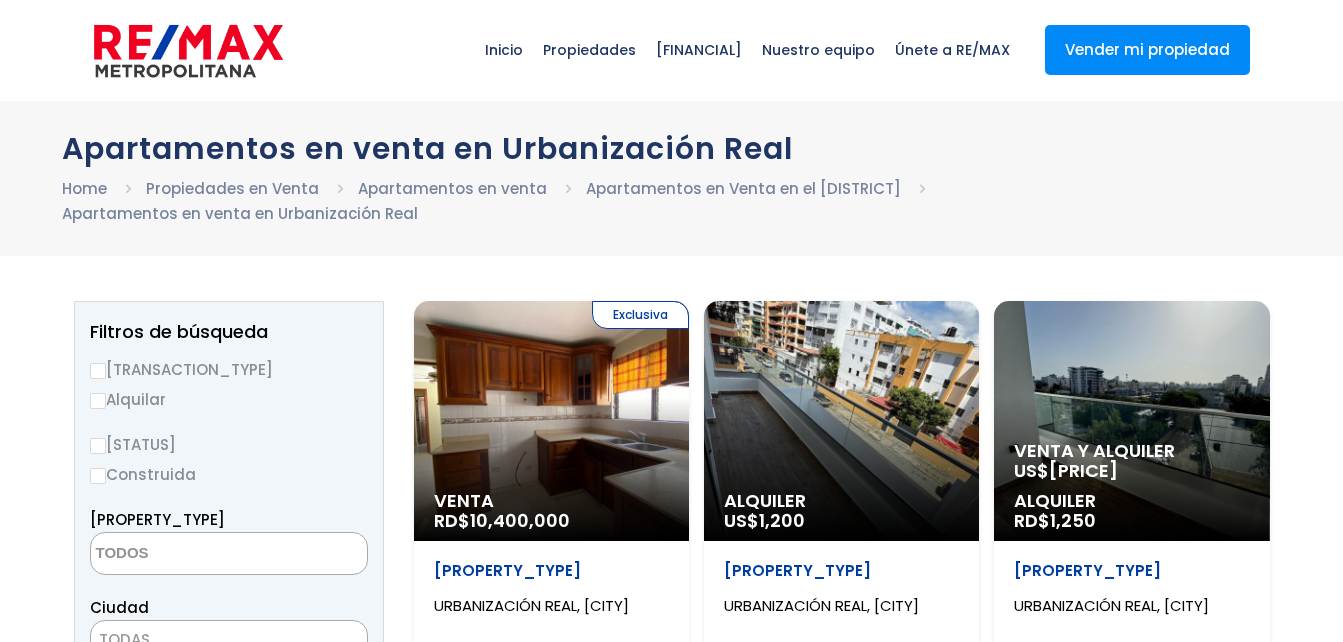 select 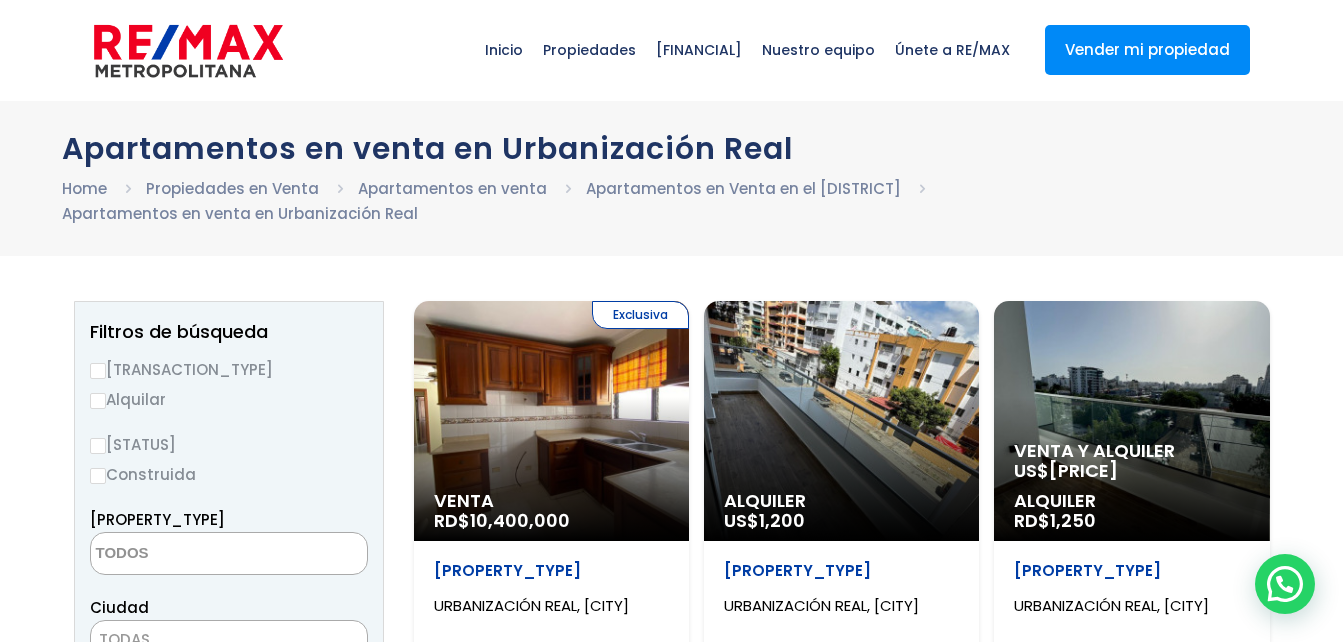 scroll, scrollTop: 128, scrollLeft: 0, axis: vertical 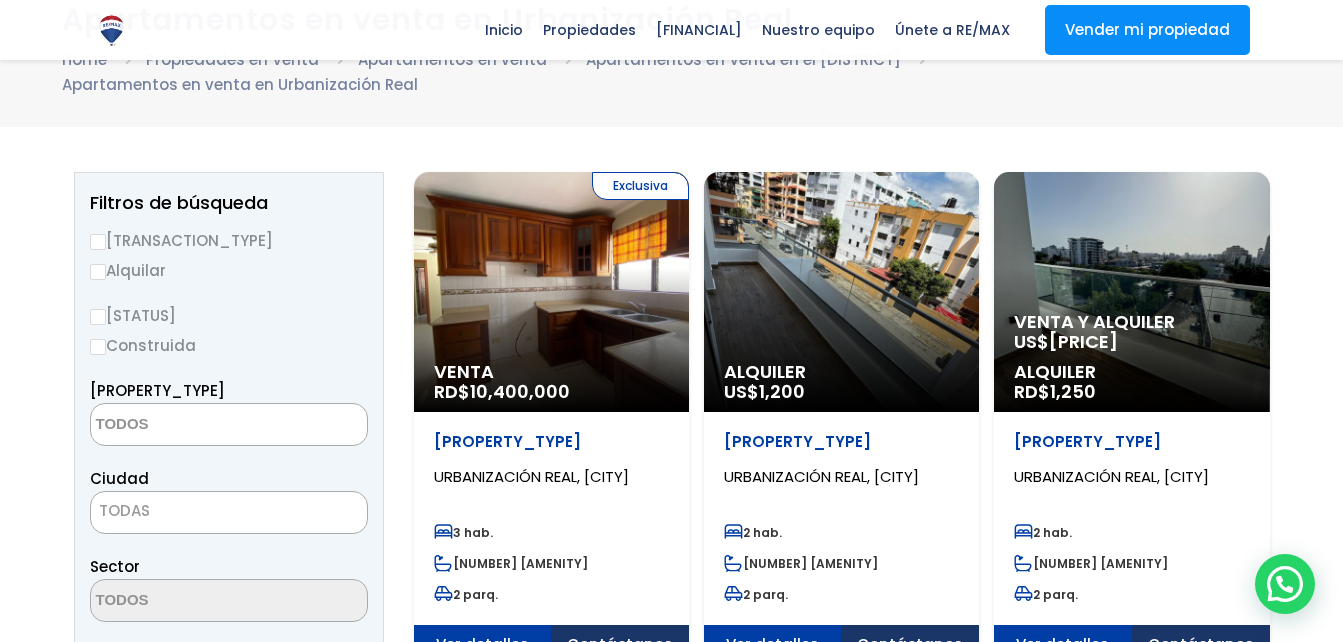 click on "Comprar" at bounding box center [98, 242] 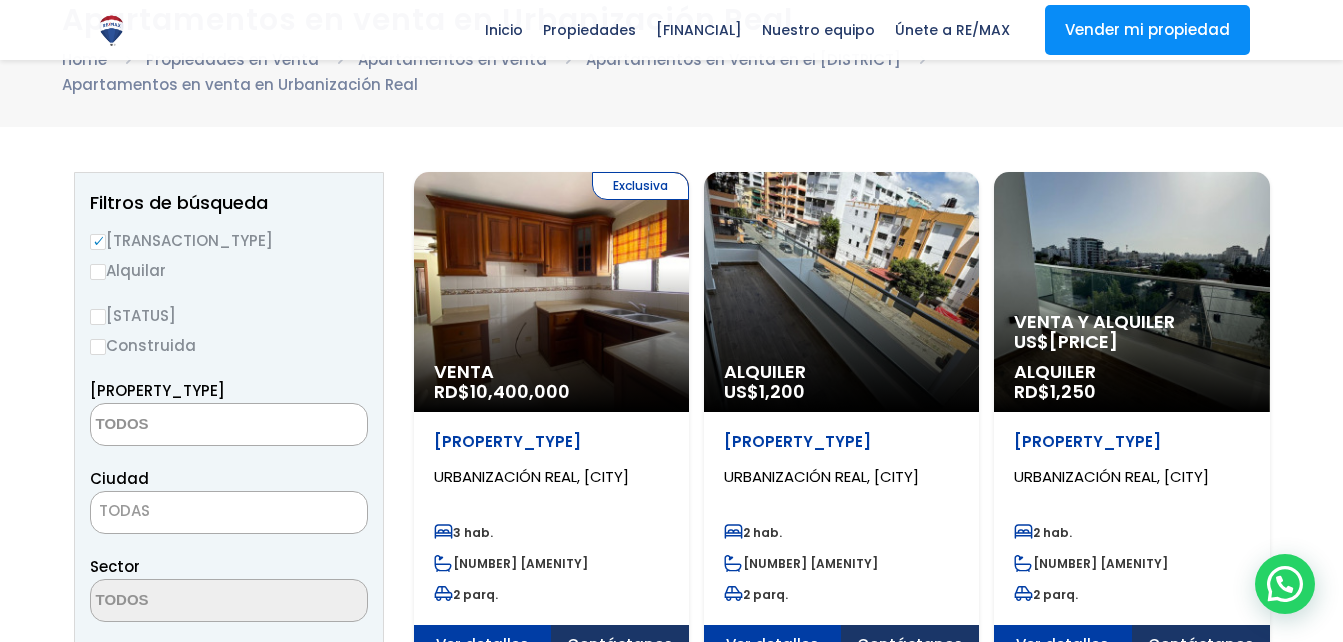 click at bounding box center [229, 424] 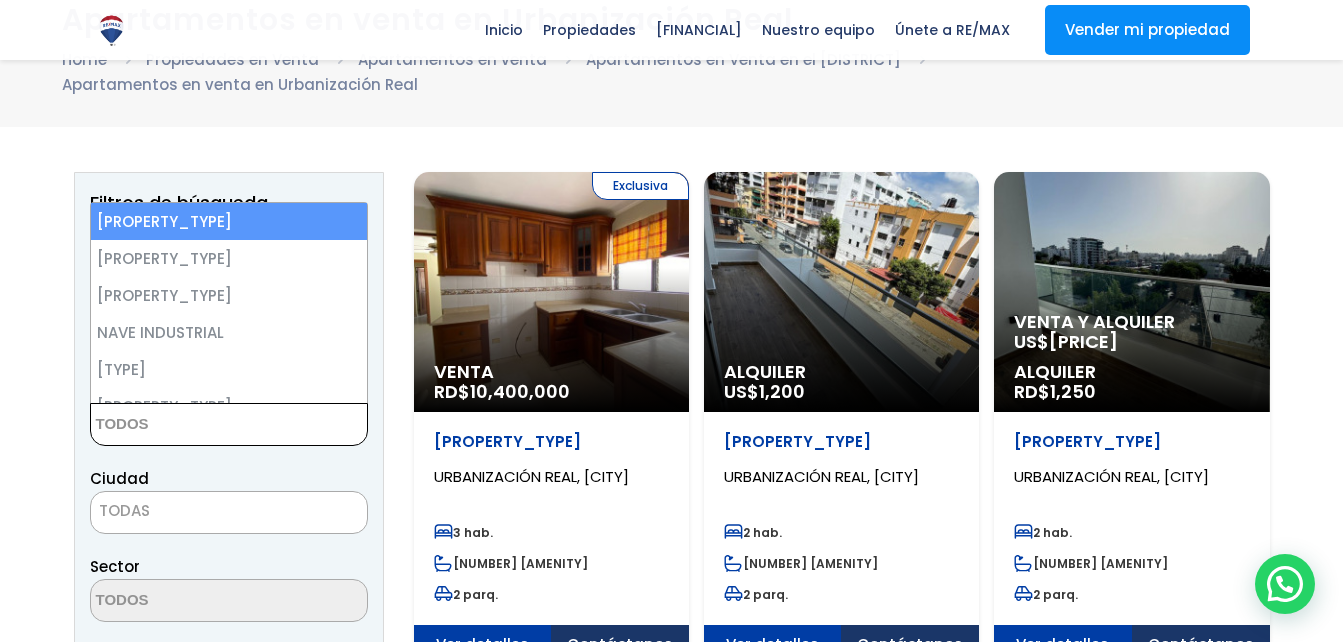 select on "apartment" 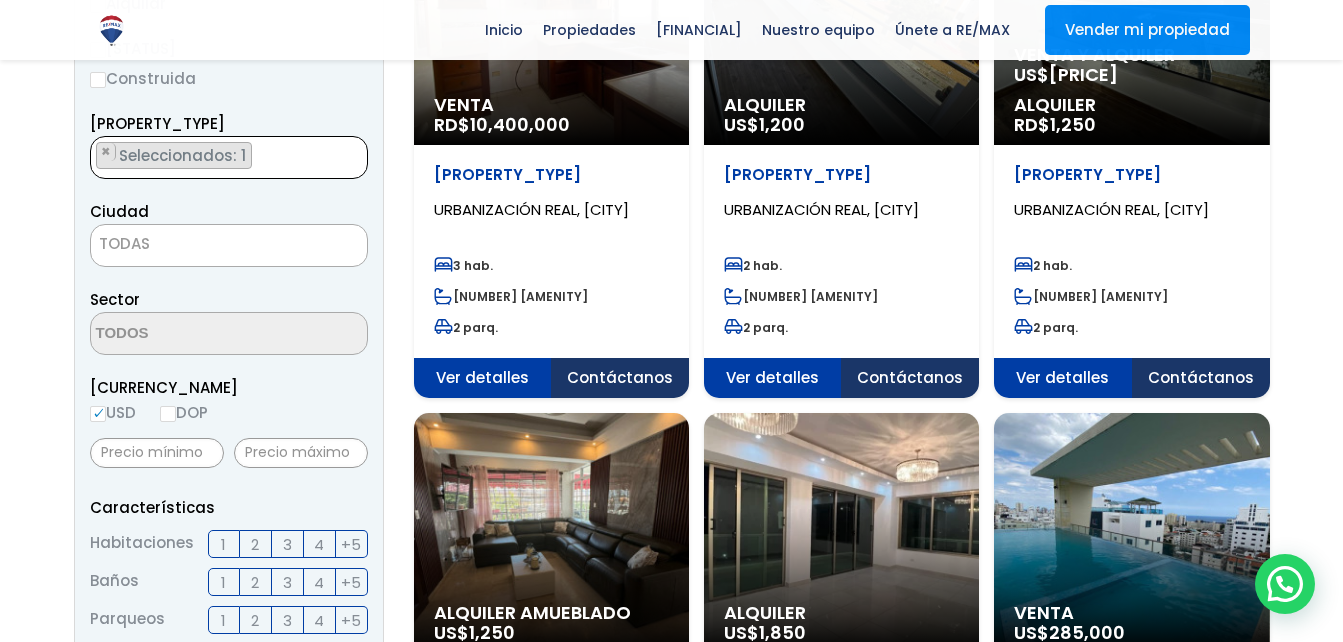 scroll, scrollTop: 419, scrollLeft: 0, axis: vertical 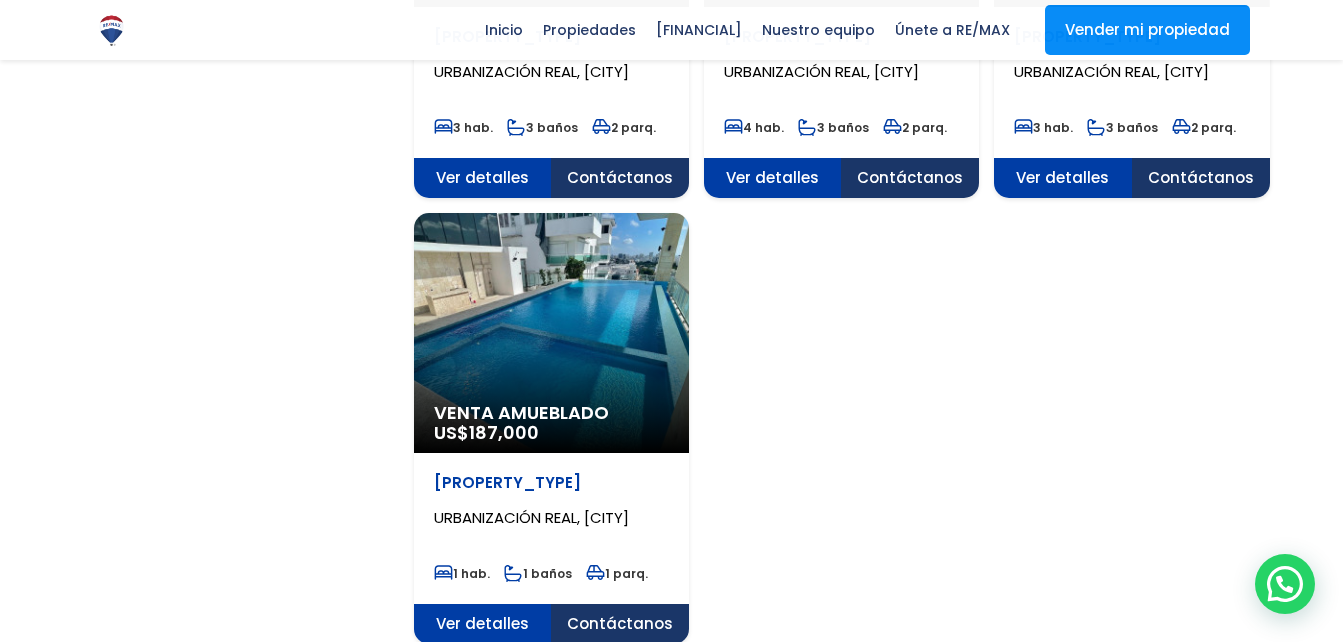 click on "2" at bounding box center [840, 709] 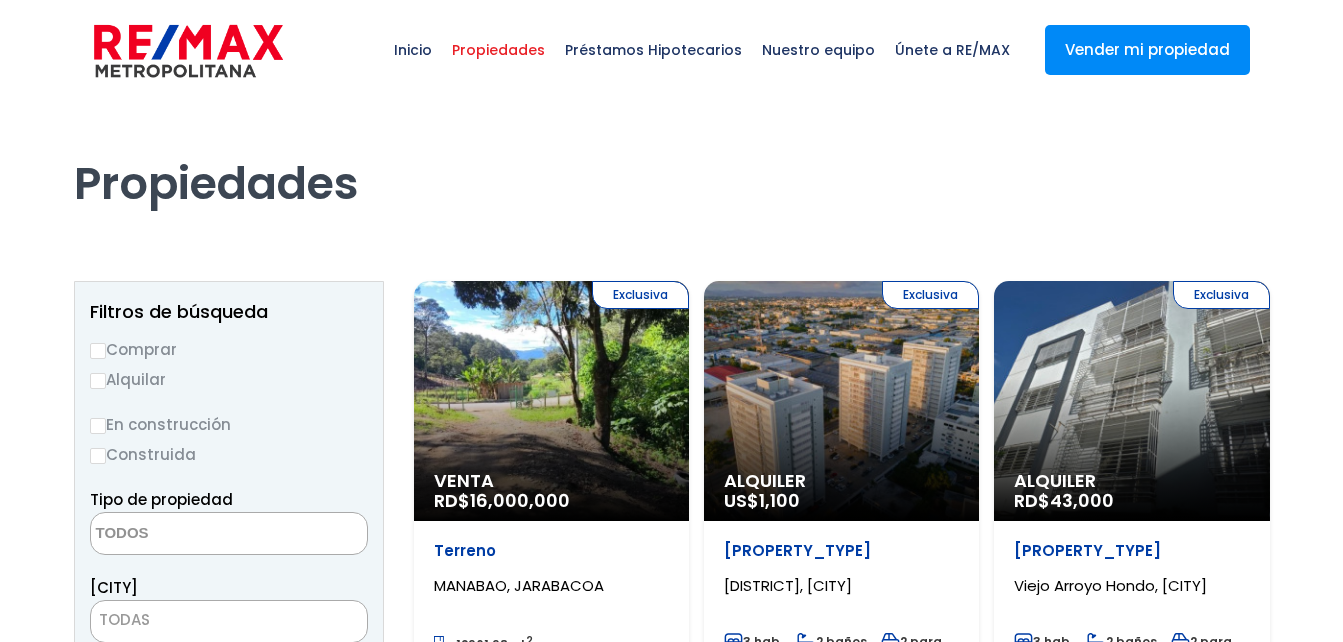 select 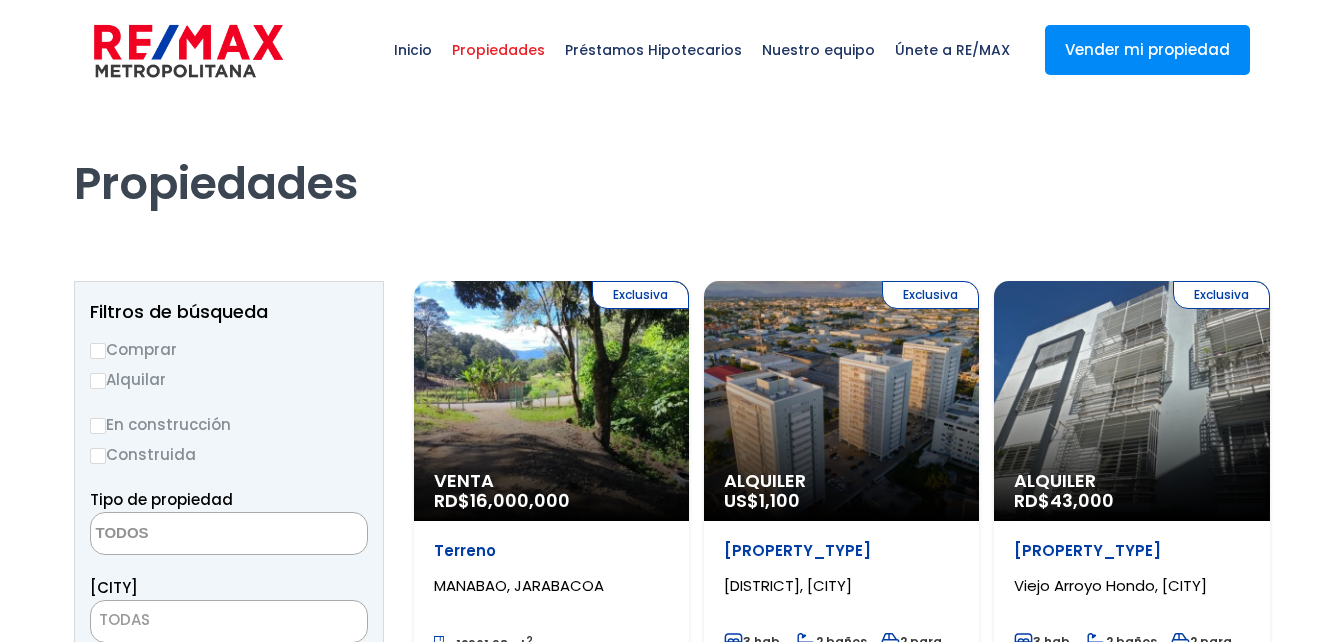 scroll, scrollTop: 0, scrollLeft: 0, axis: both 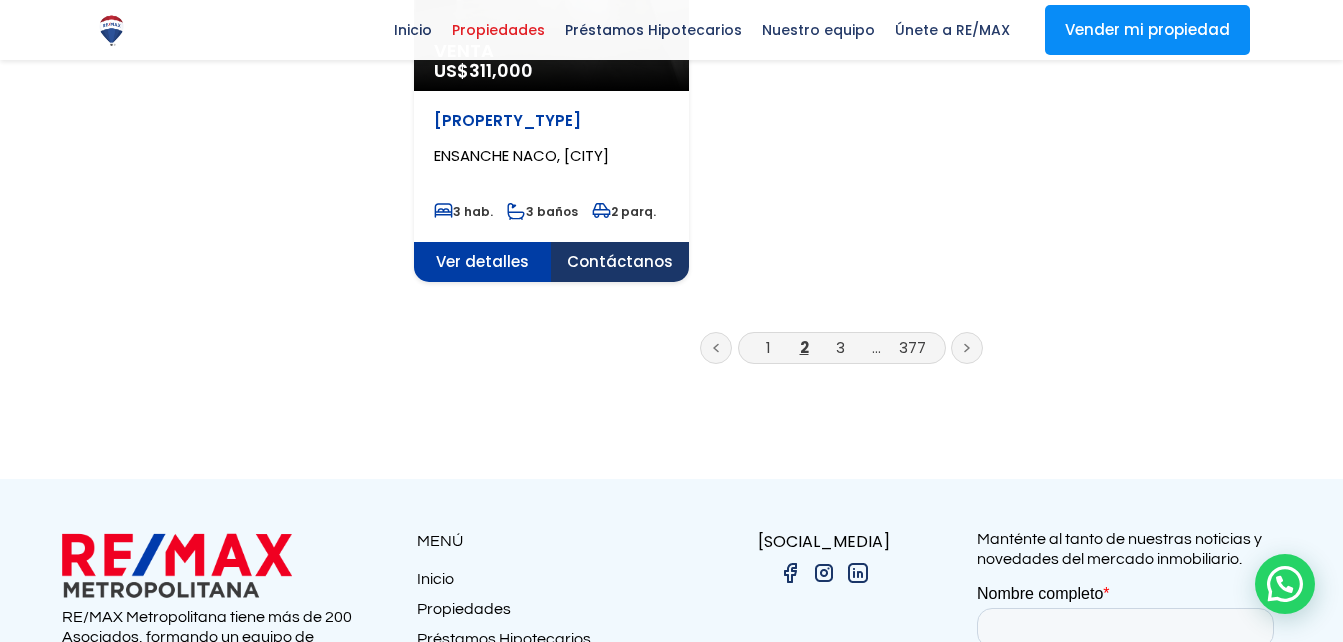 click on "3" at bounding box center [840, 347] 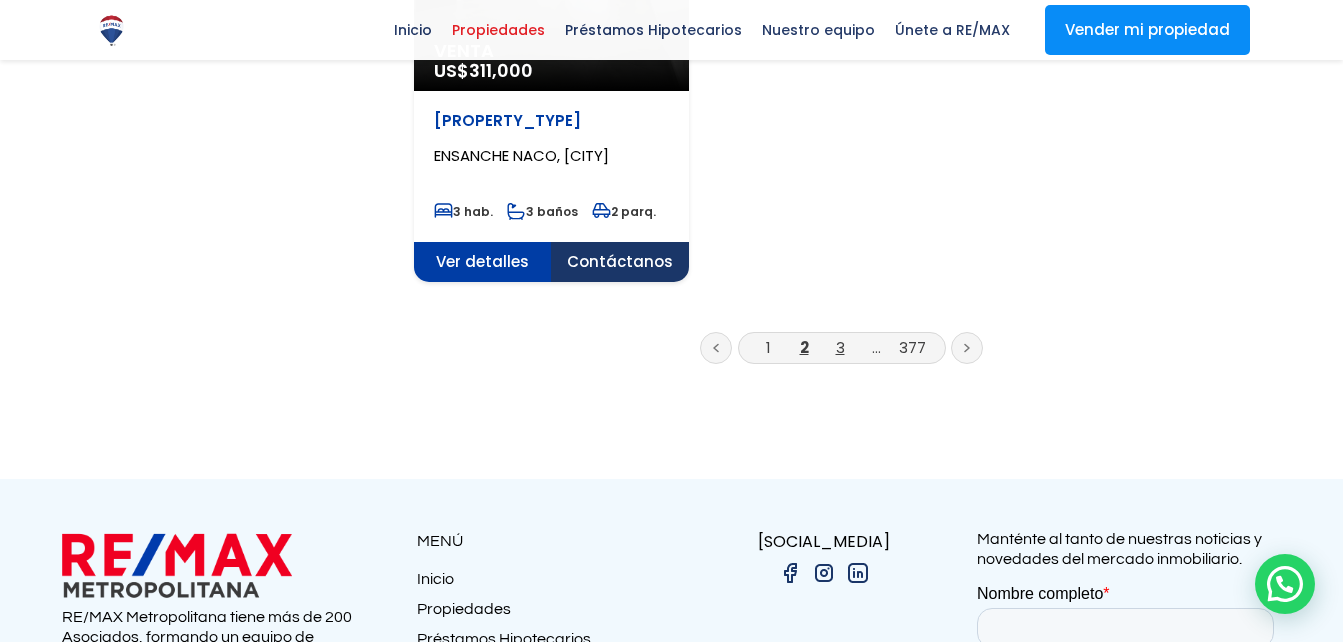 click on "3" at bounding box center [840, 347] 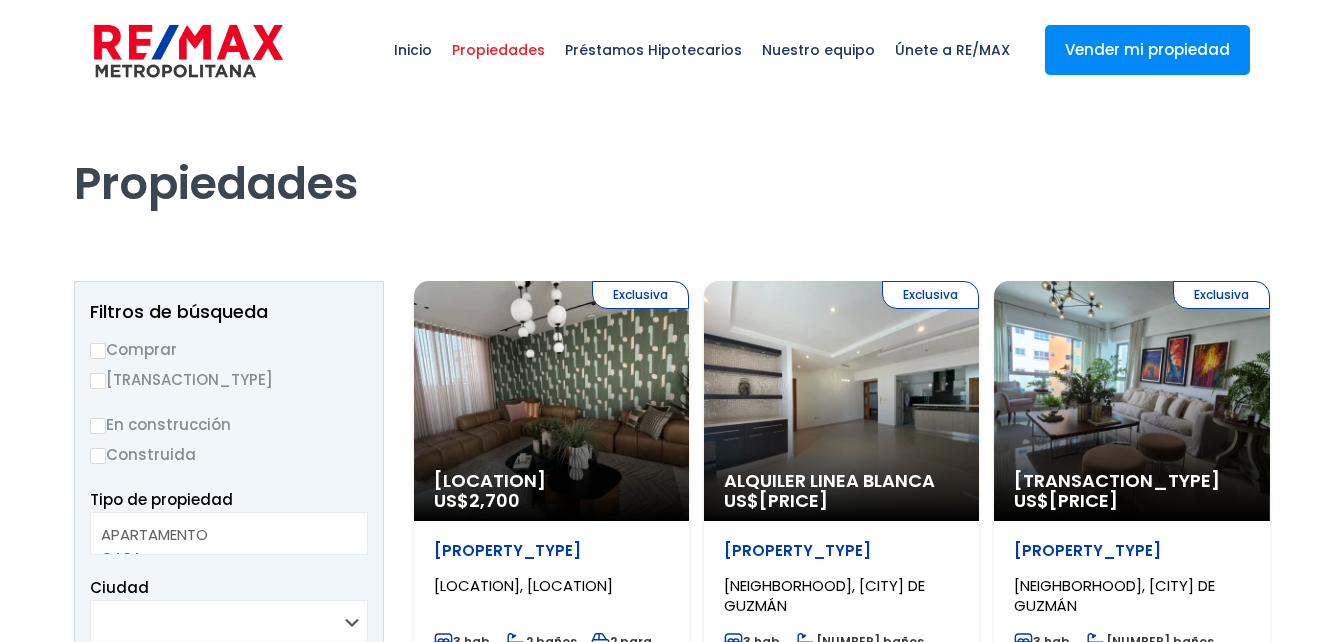 select 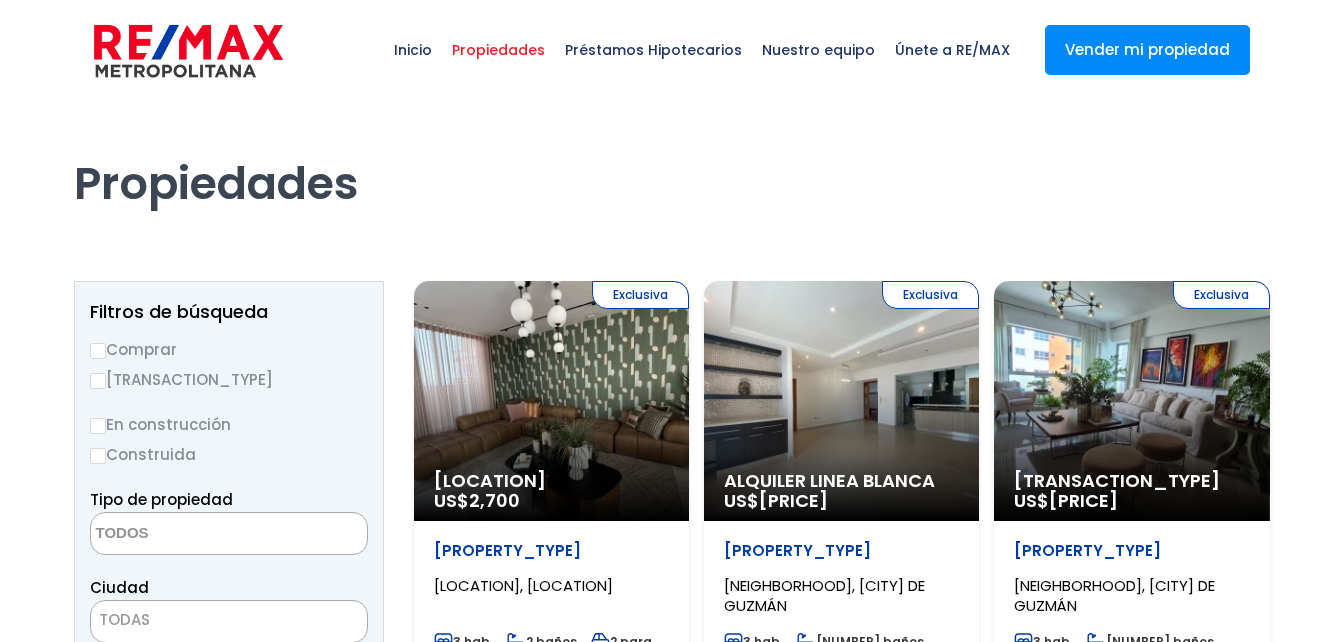 scroll, scrollTop: 0, scrollLeft: 0, axis: both 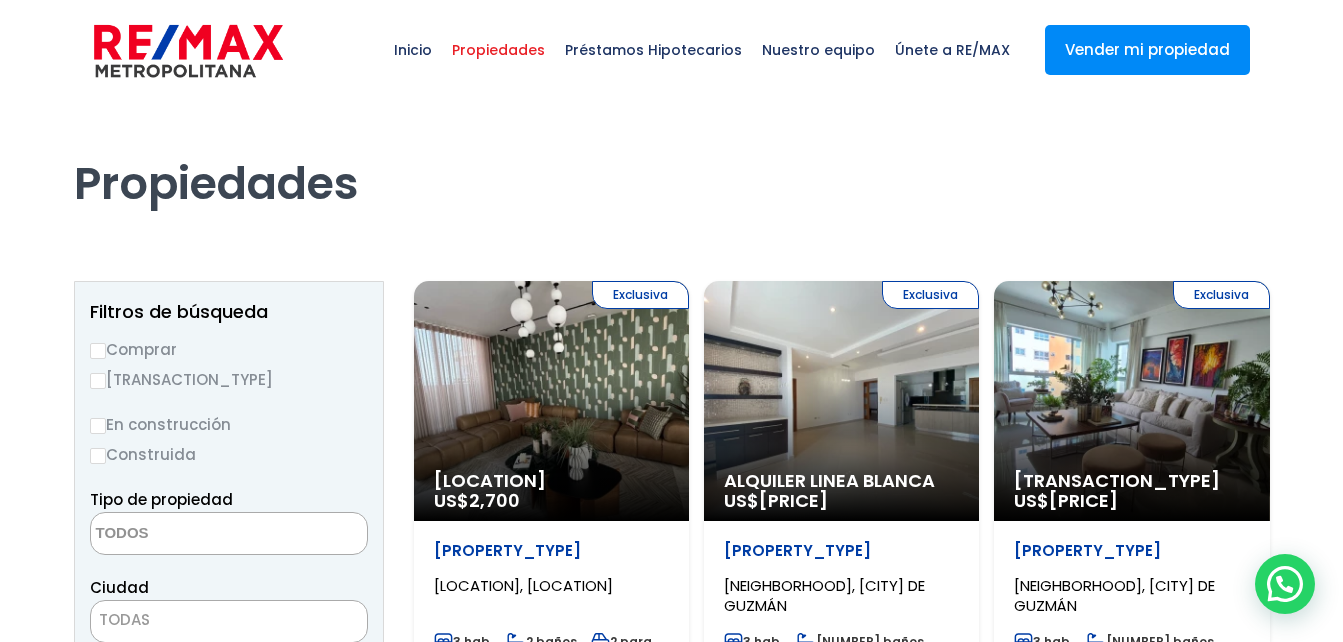 click on "Comprar" at bounding box center (98, 351) 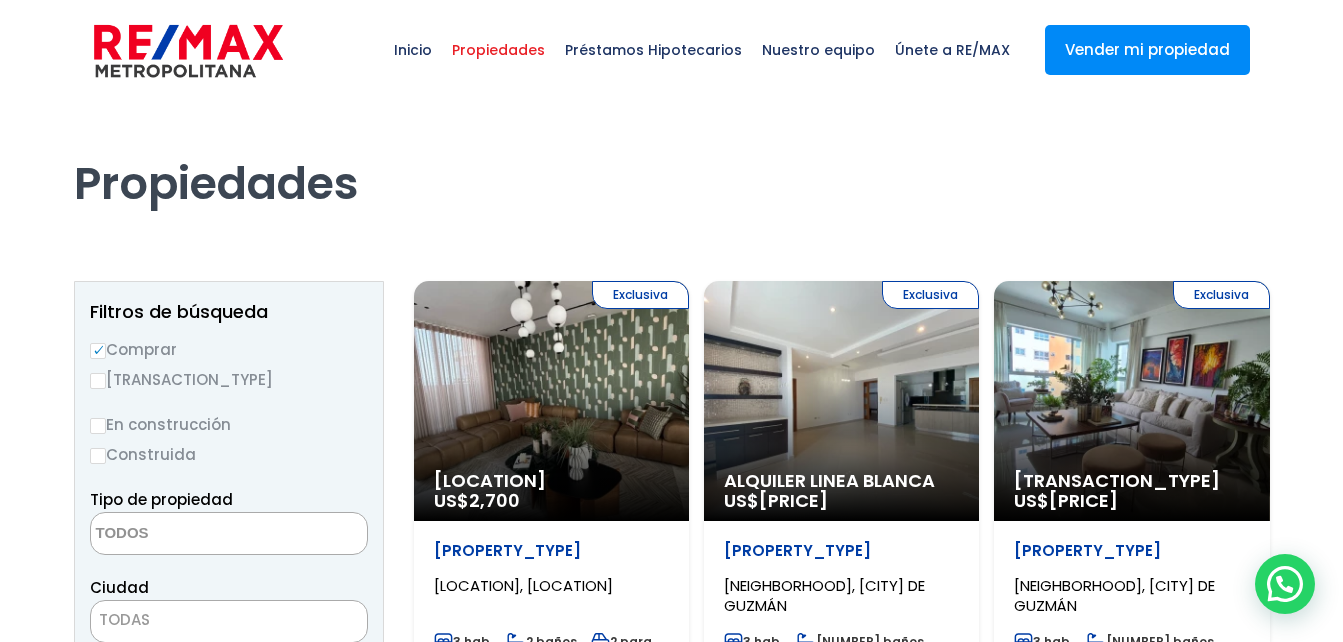 click at bounding box center [188, 534] 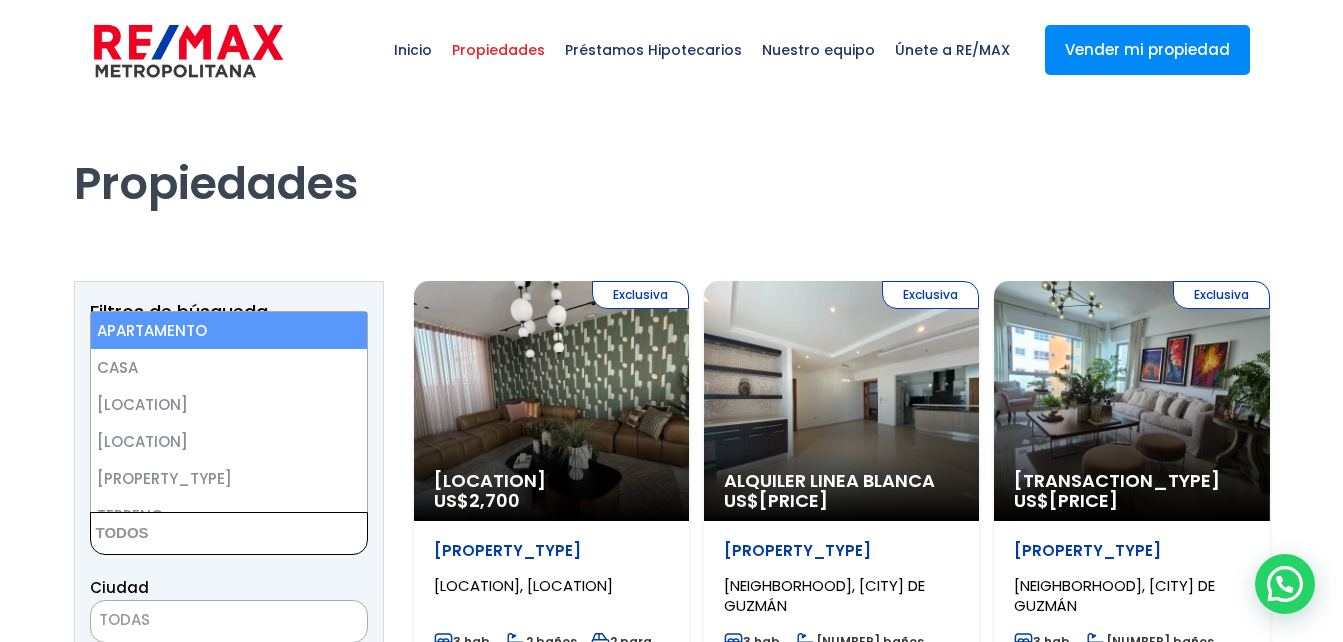 select on "apartment" 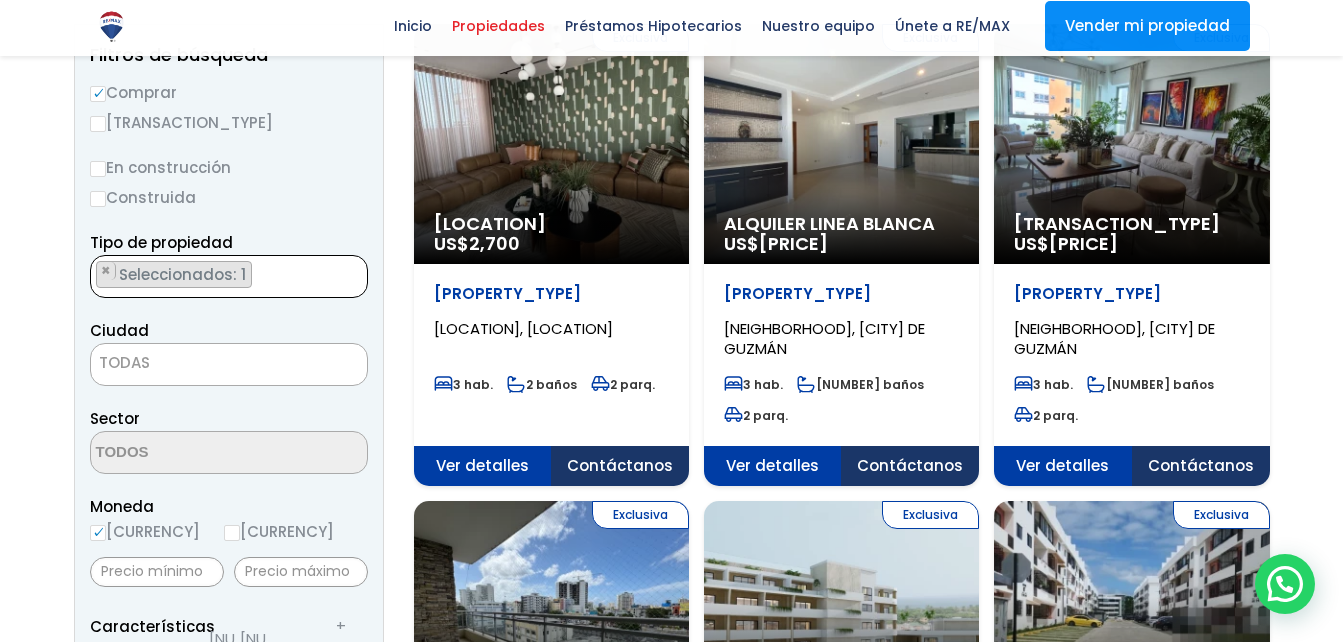 scroll, scrollTop: 293, scrollLeft: 0, axis: vertical 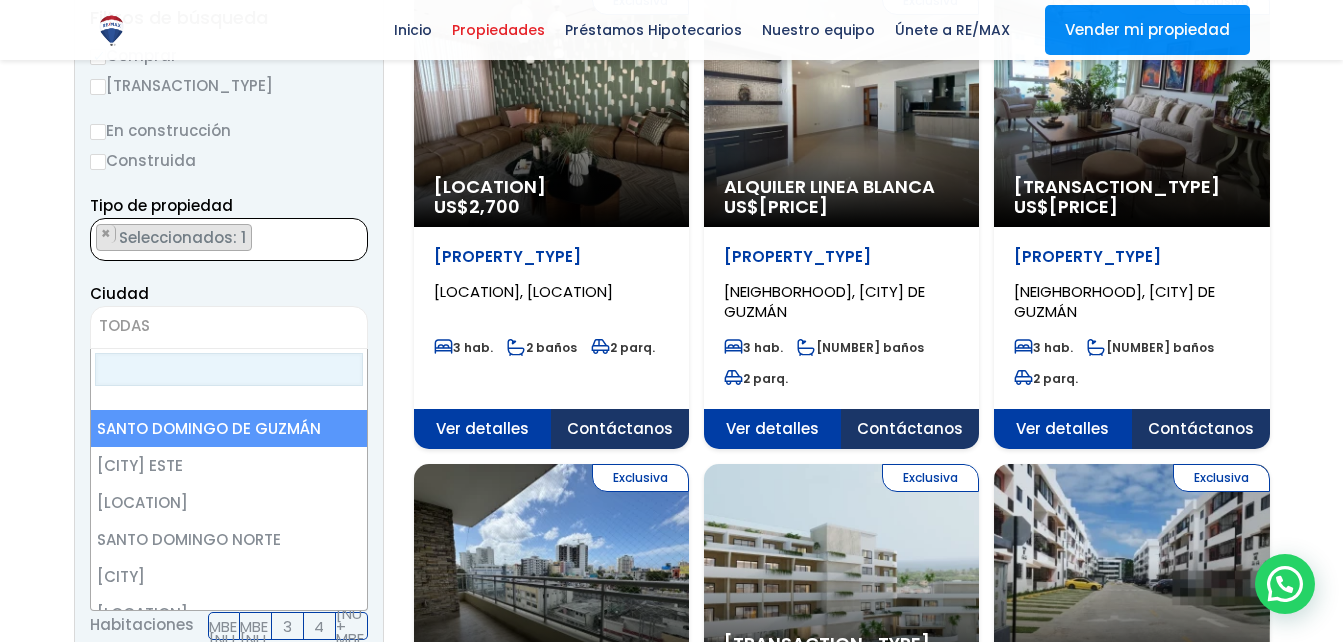 click on "TODAS" at bounding box center [229, 326] 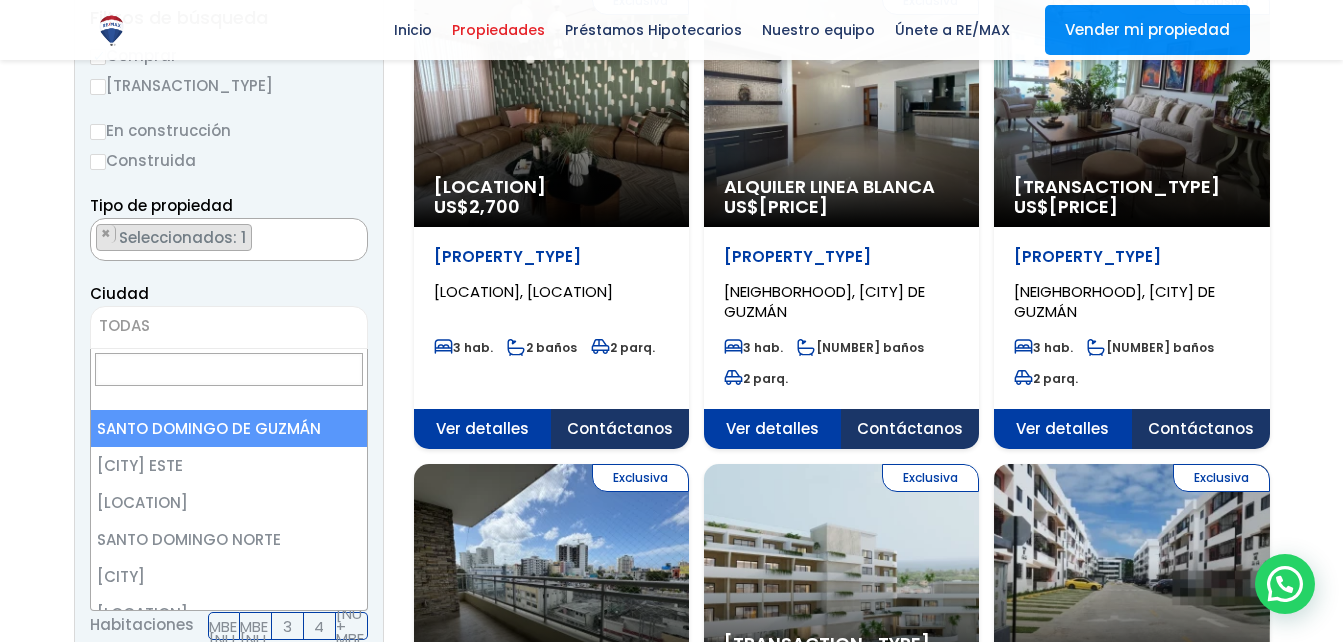 select on "1" 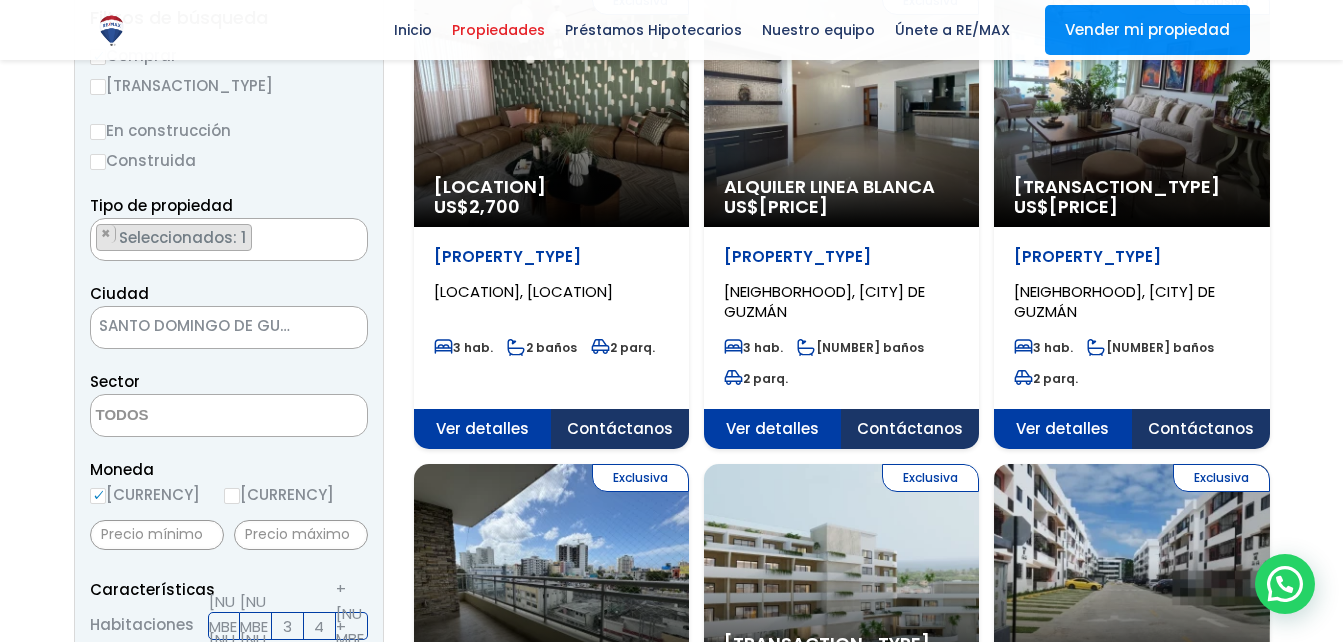 click at bounding box center [229, 415] 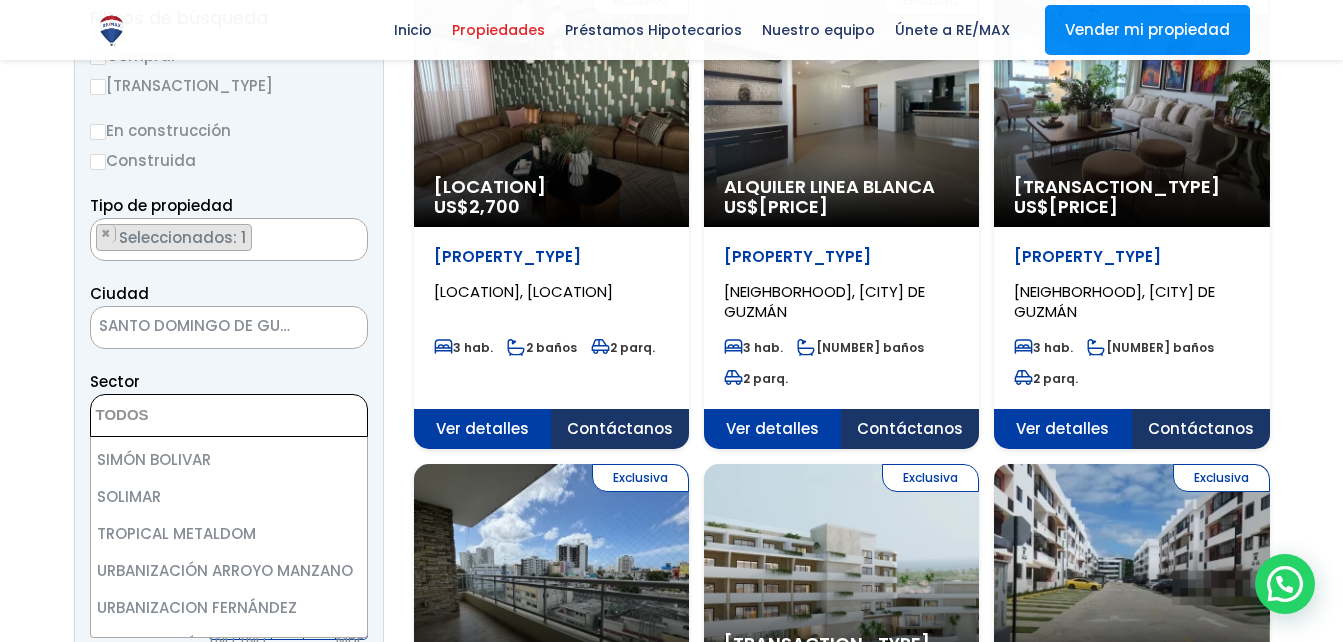 scroll, scrollTop: 8988, scrollLeft: 0, axis: vertical 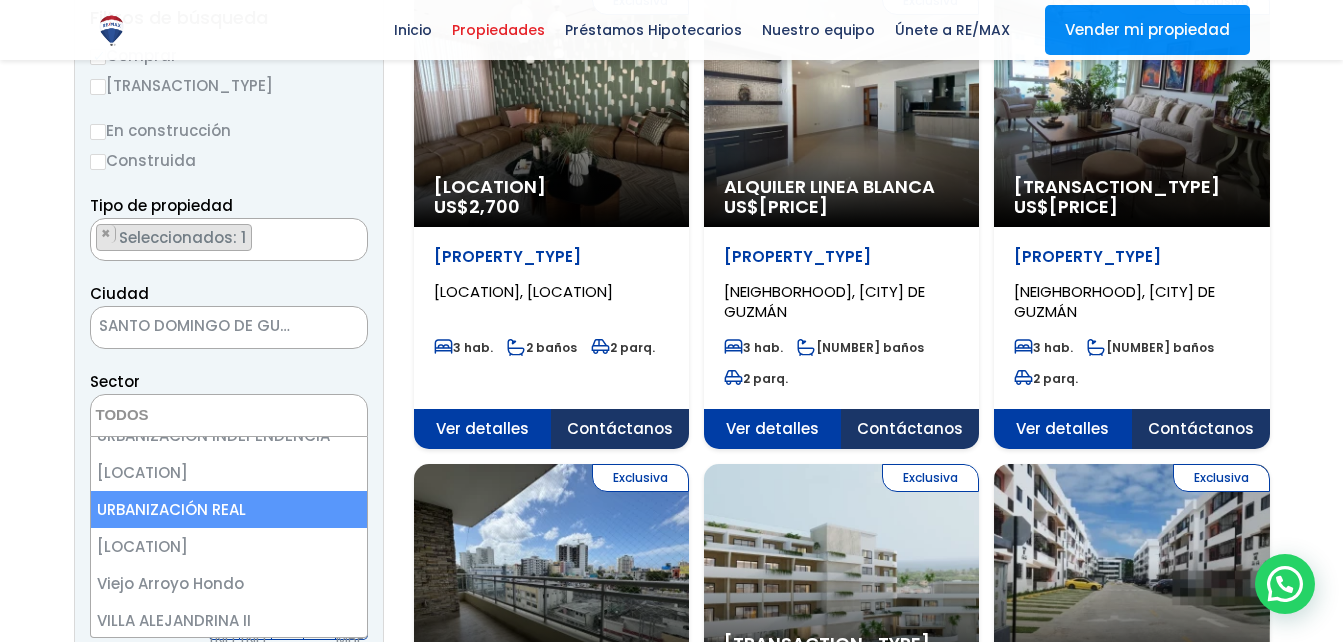 select on "63" 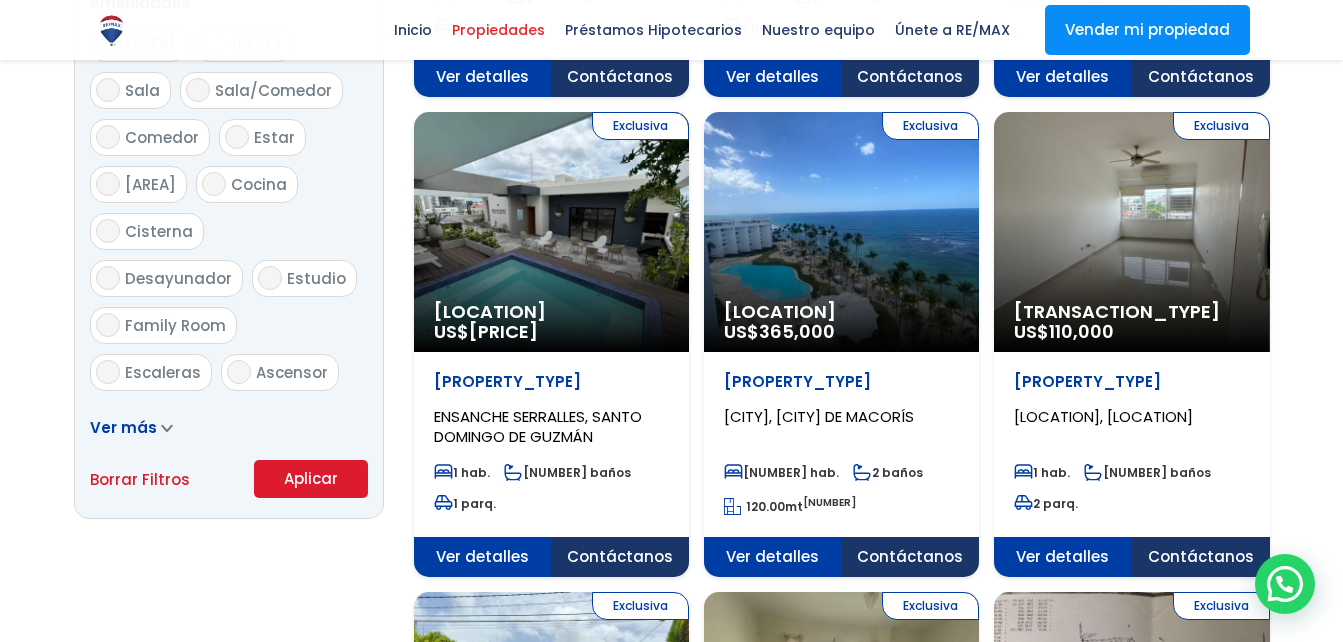 scroll, scrollTop: 1135, scrollLeft: 0, axis: vertical 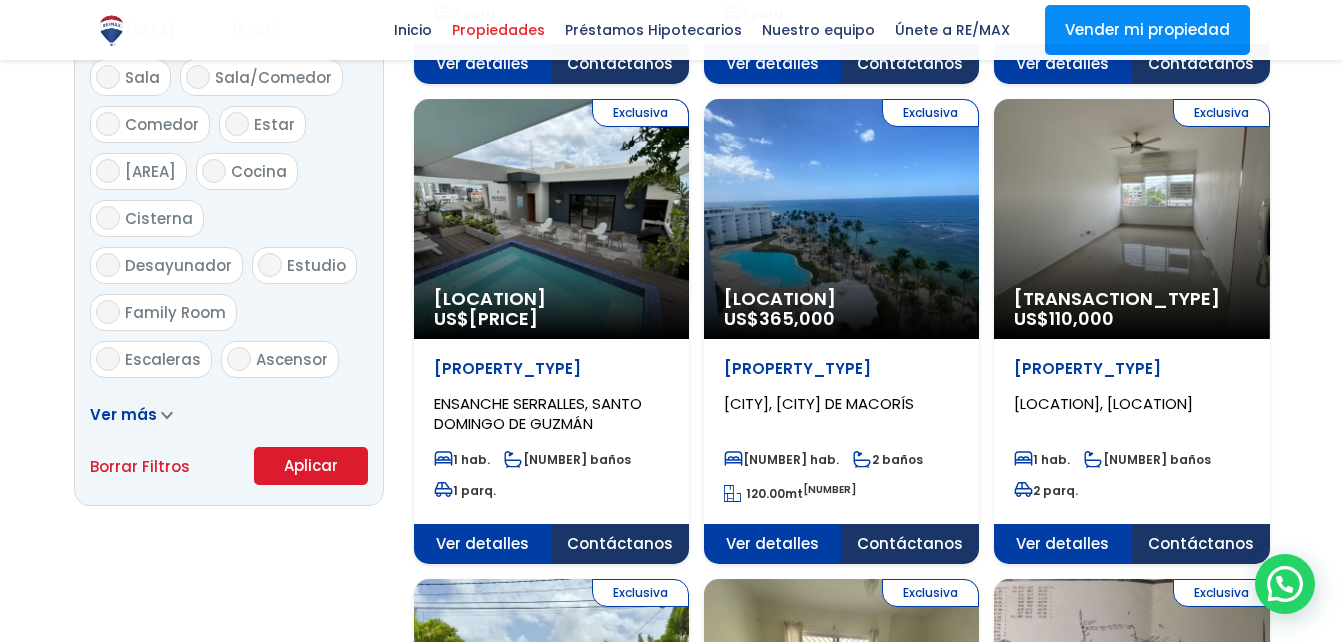 click on "Aplicar" at bounding box center (311, 466) 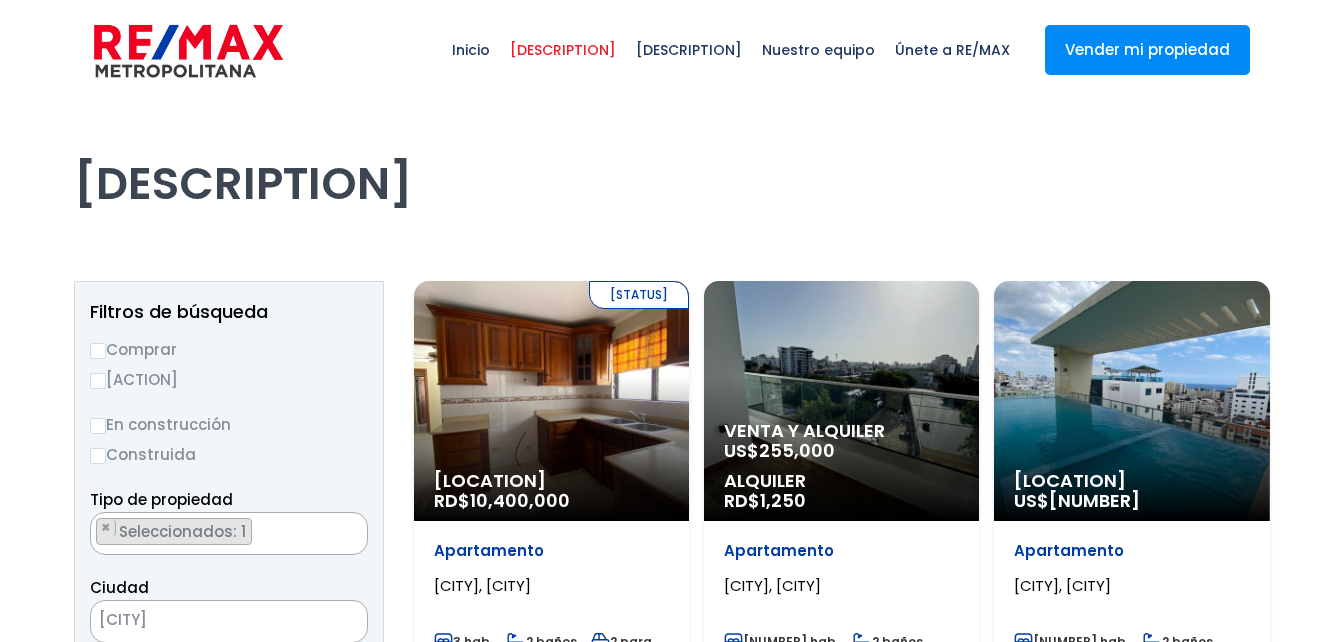 scroll, scrollTop: 0, scrollLeft: 0, axis: both 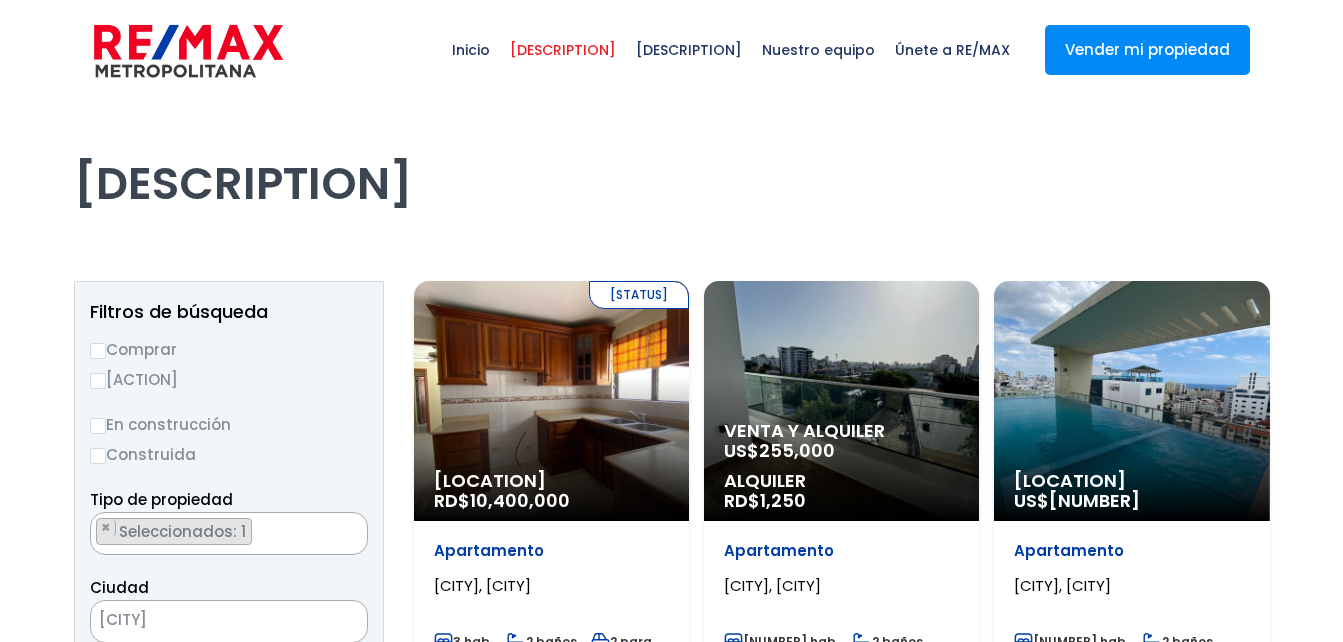 select on "[NUMBER]" 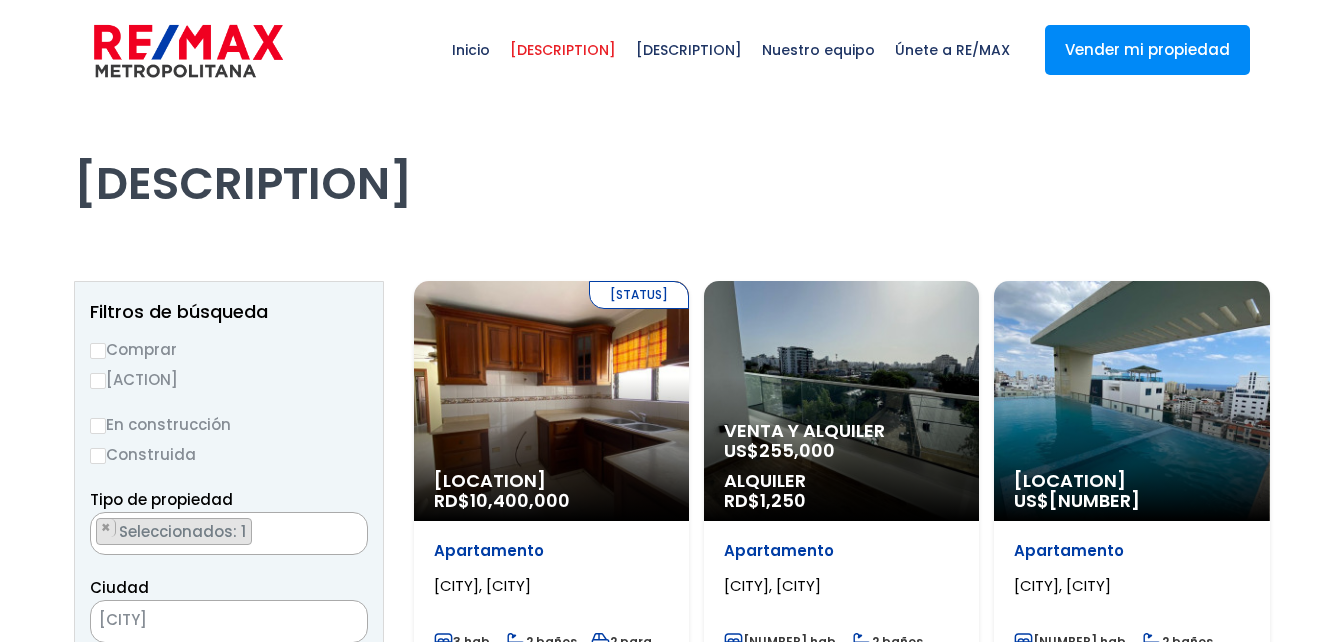 scroll, scrollTop: 5543, scrollLeft: 0, axis: vertical 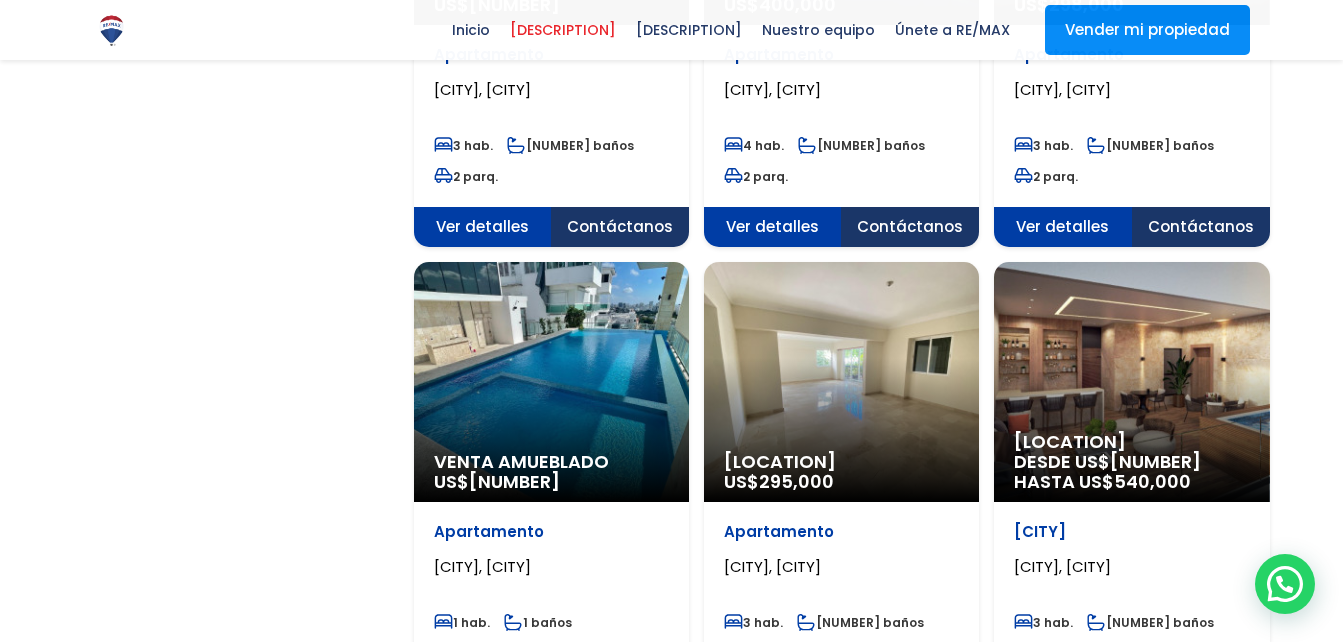 click on "Venta
US$  295,000" at bounding box center [551, -1526] 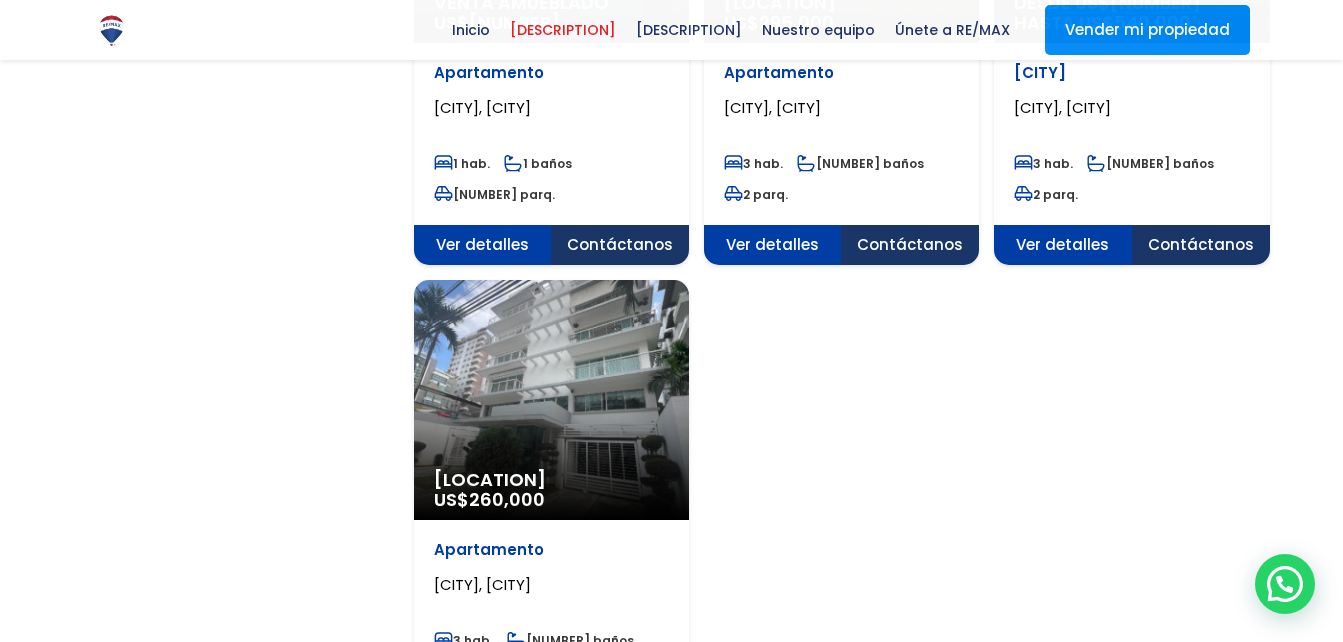 scroll, scrollTop: 2379, scrollLeft: 0, axis: vertical 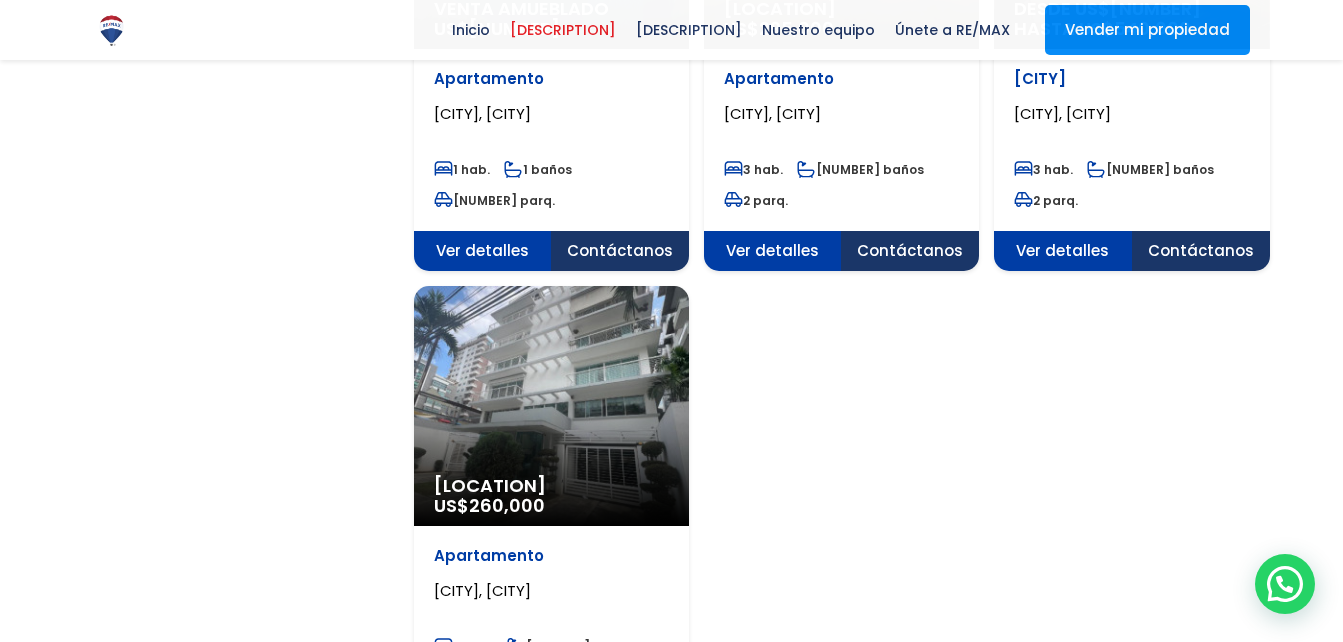 click on "Venta
US$  260,000" at bounding box center [551, -1979] 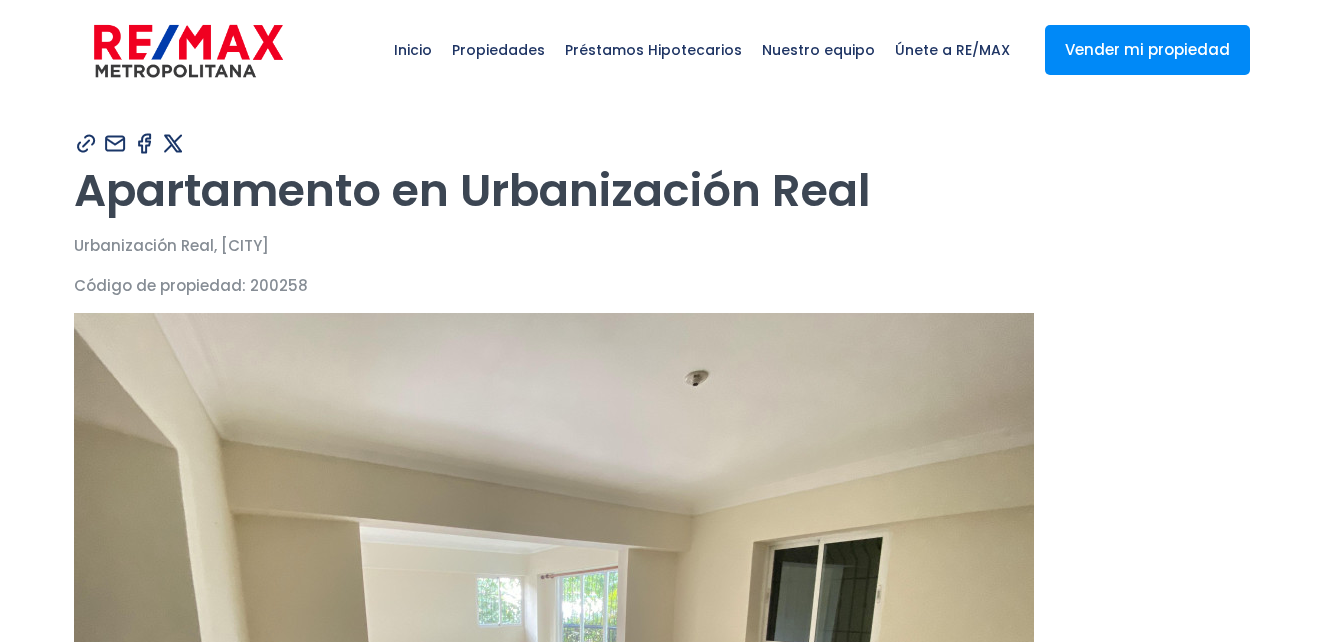 scroll, scrollTop: 0, scrollLeft: 0, axis: both 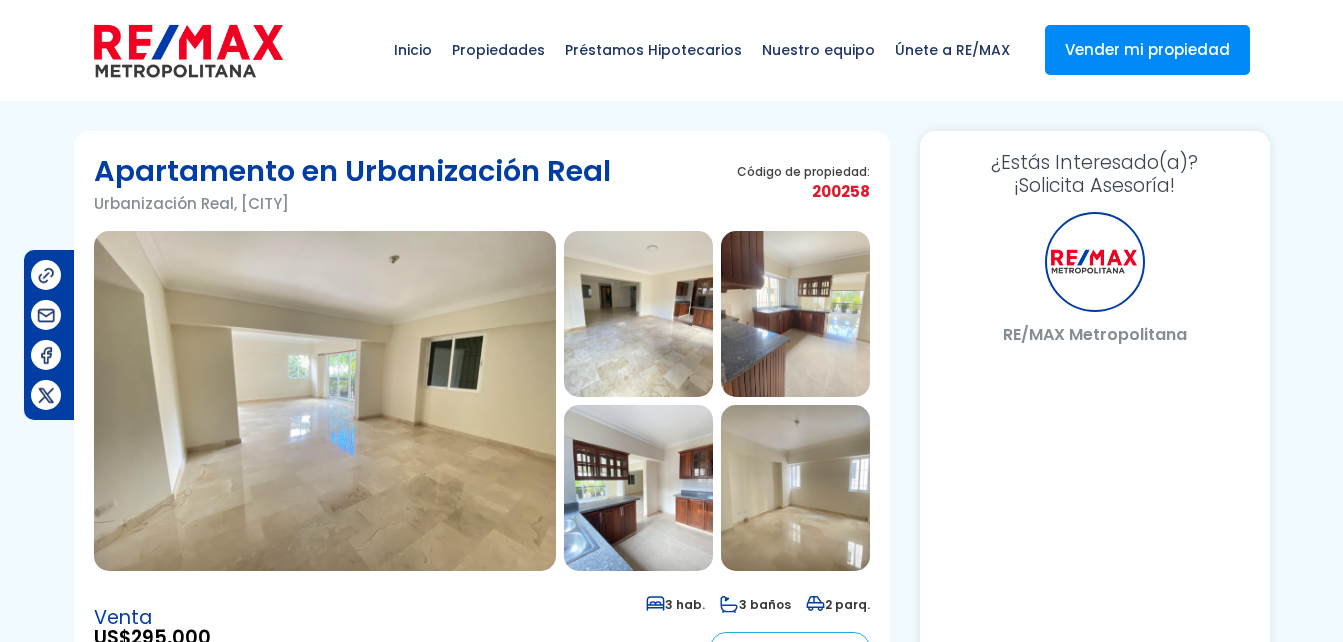 select on "DO" 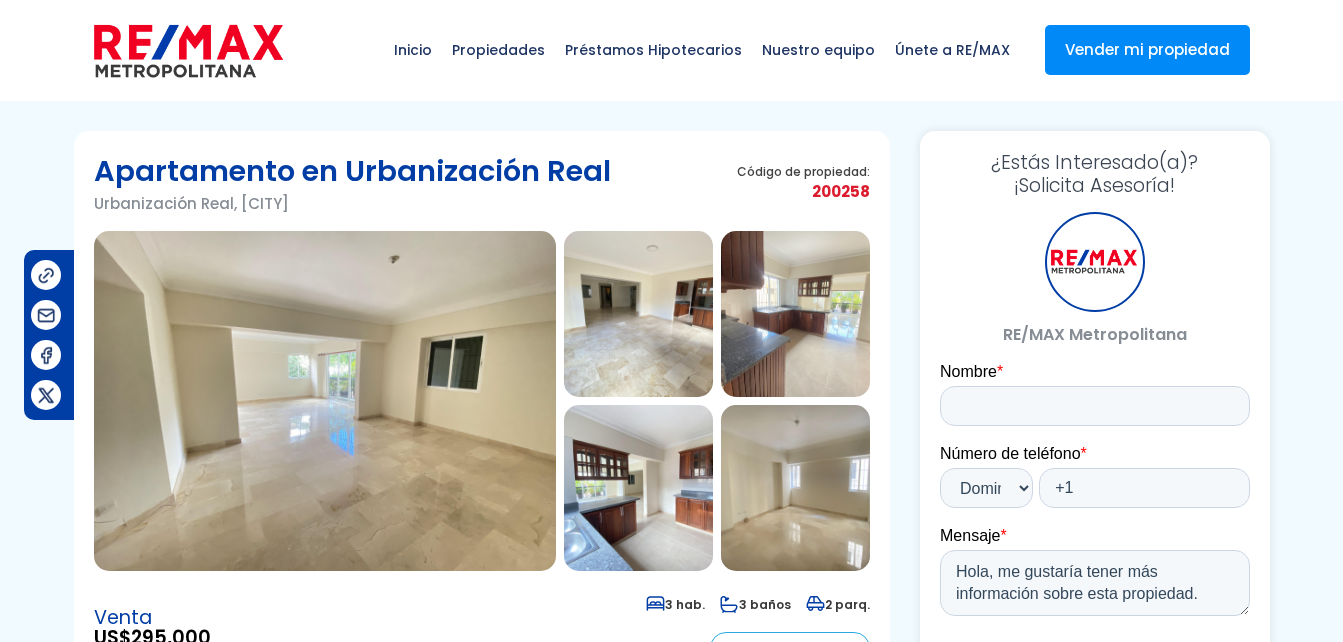 scroll, scrollTop: 0, scrollLeft: 0, axis: both 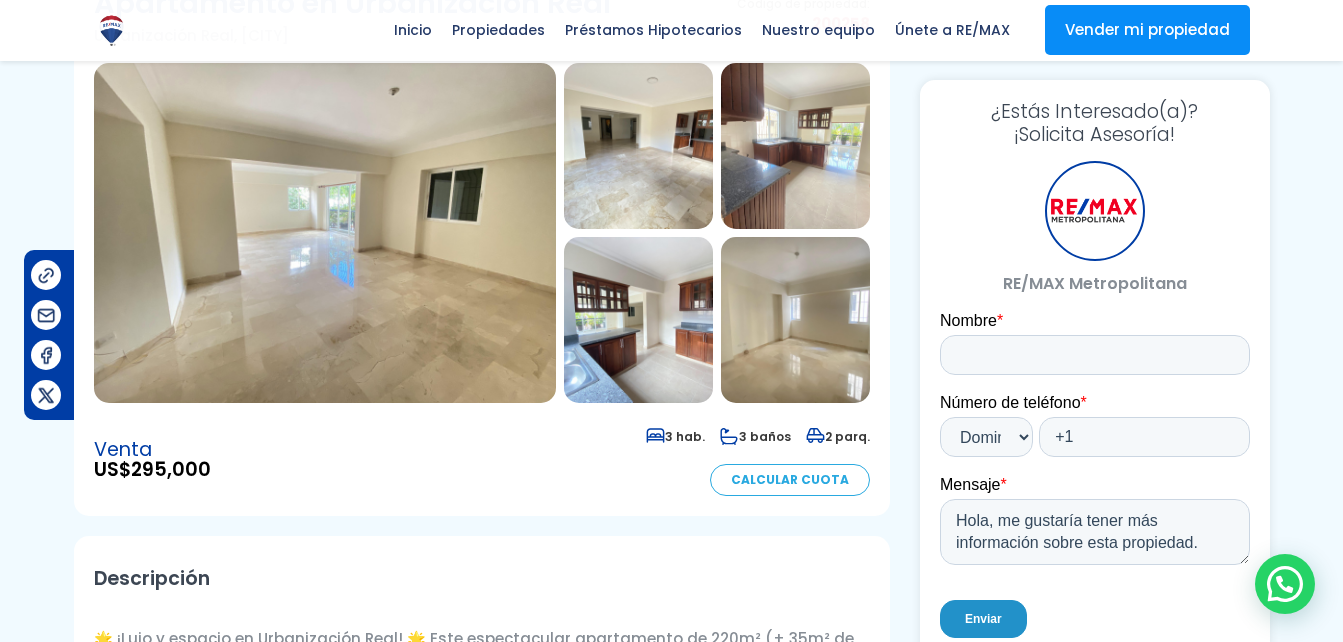 click at bounding box center (638, 146) 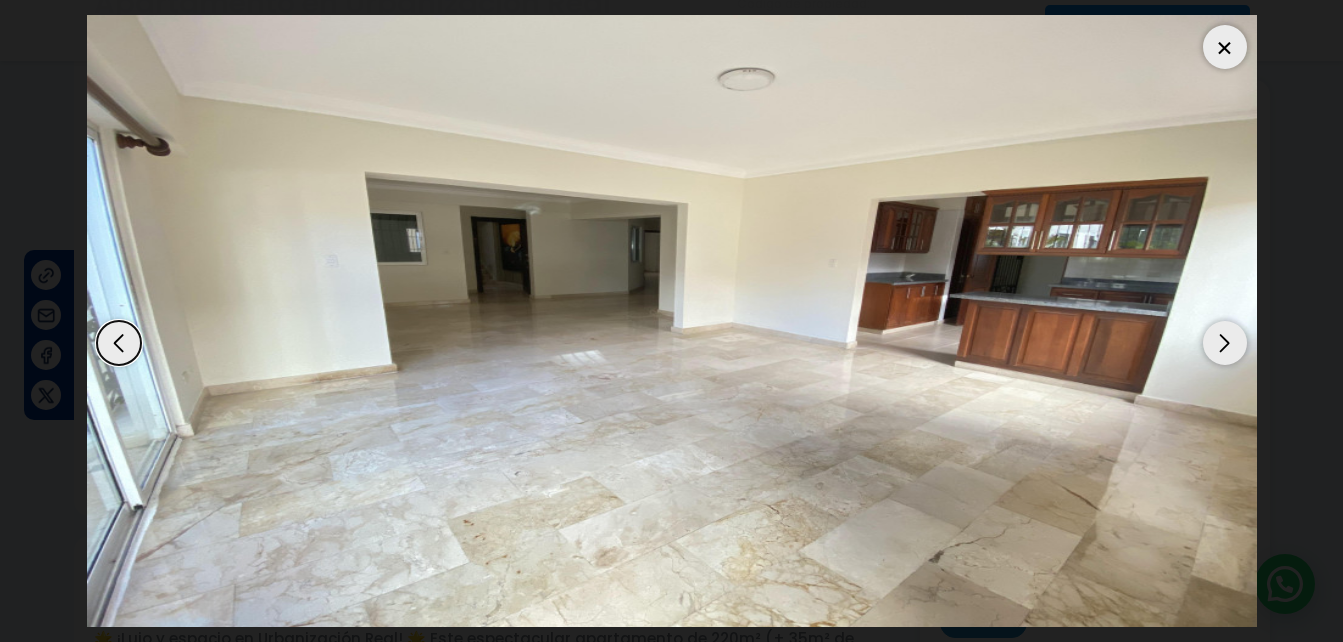 click at bounding box center (1225, 343) 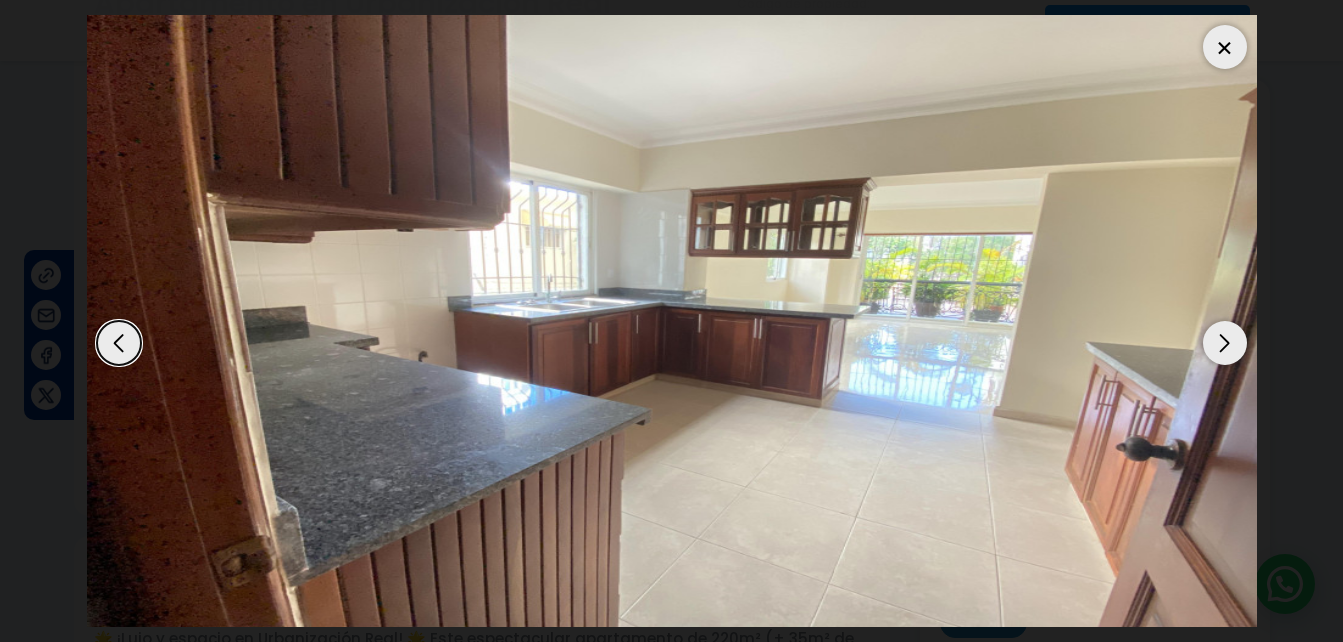 click at bounding box center (1225, 343) 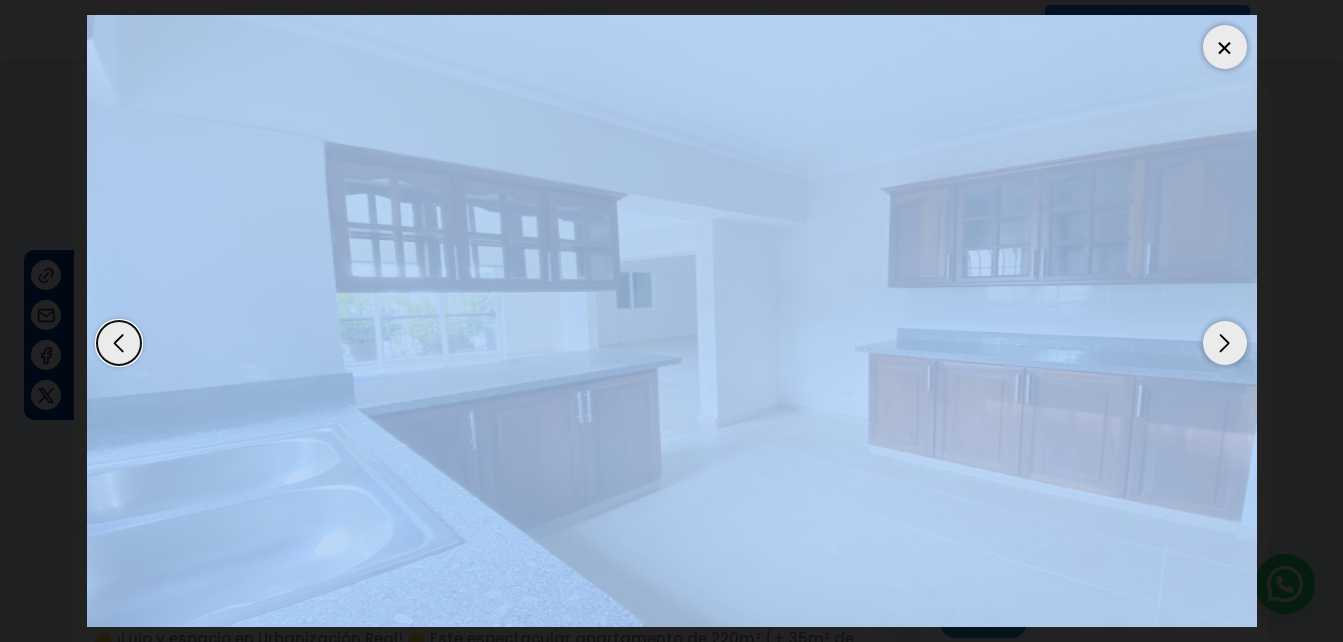 click at bounding box center (1225, 343) 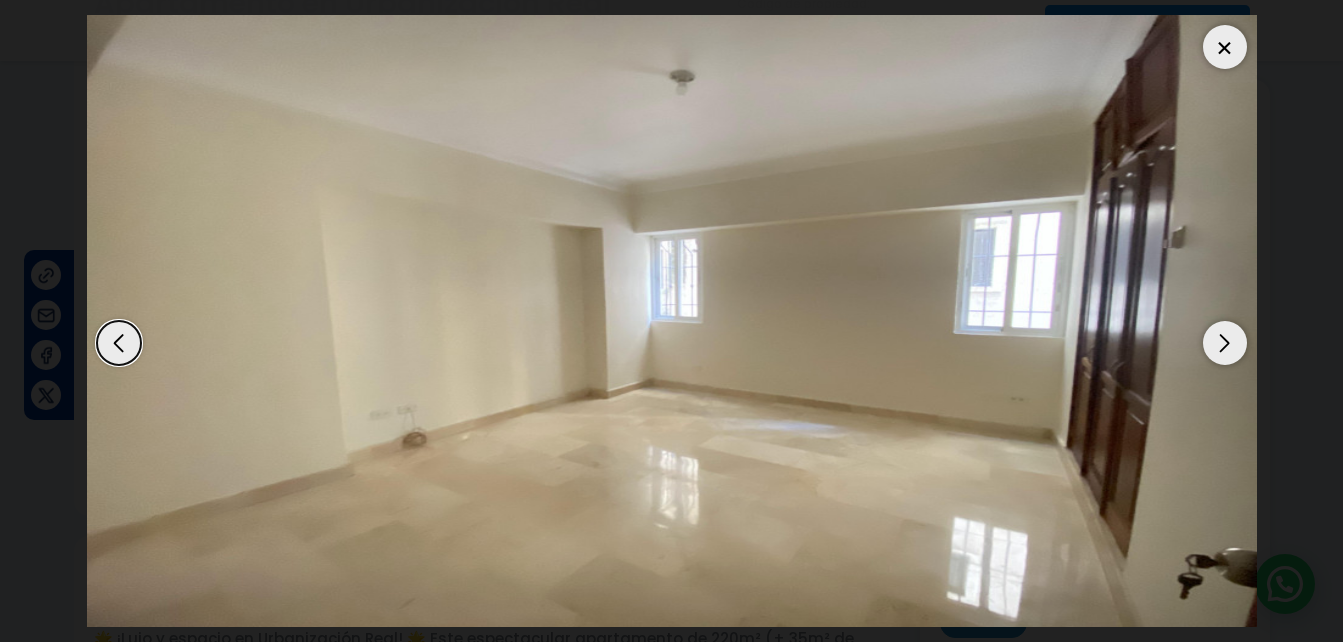 click at bounding box center [1225, 343] 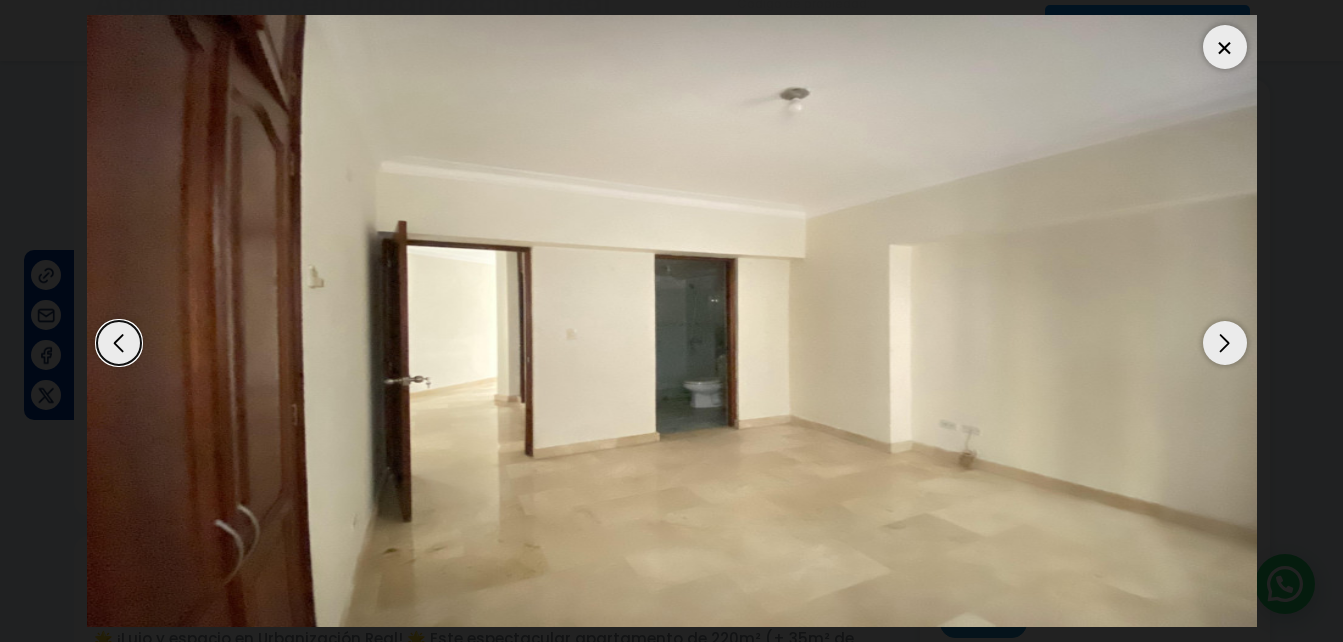 click at bounding box center [1225, 343] 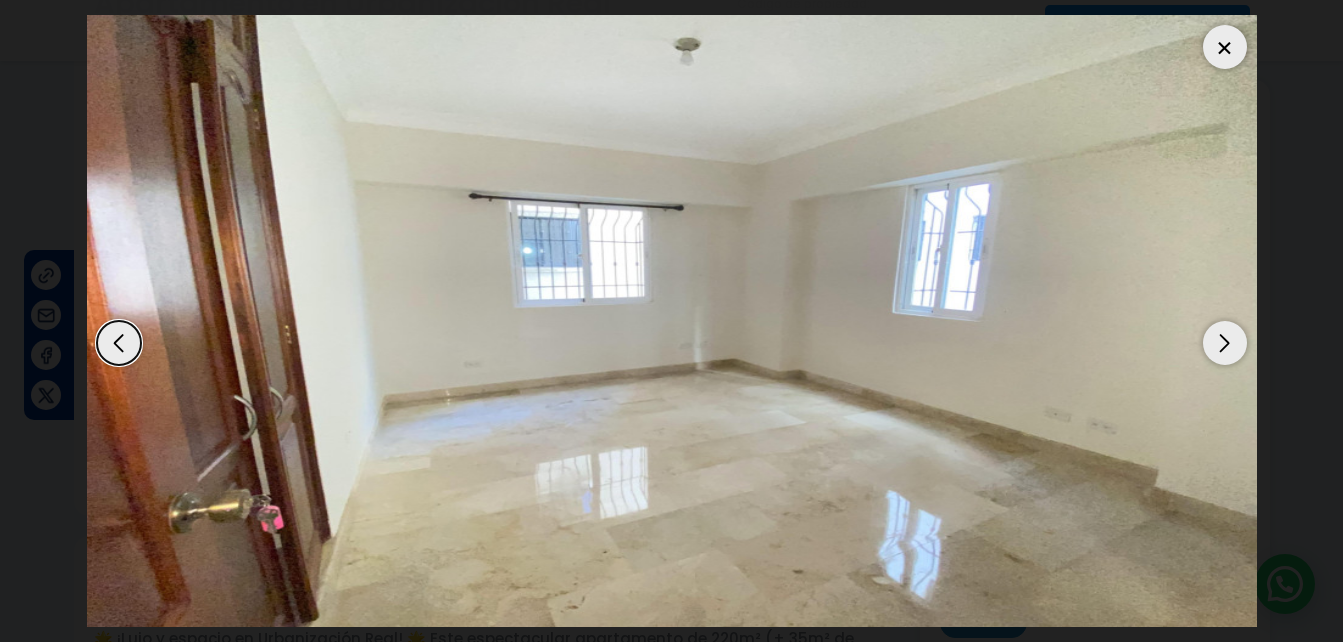 click at bounding box center (1225, 47) 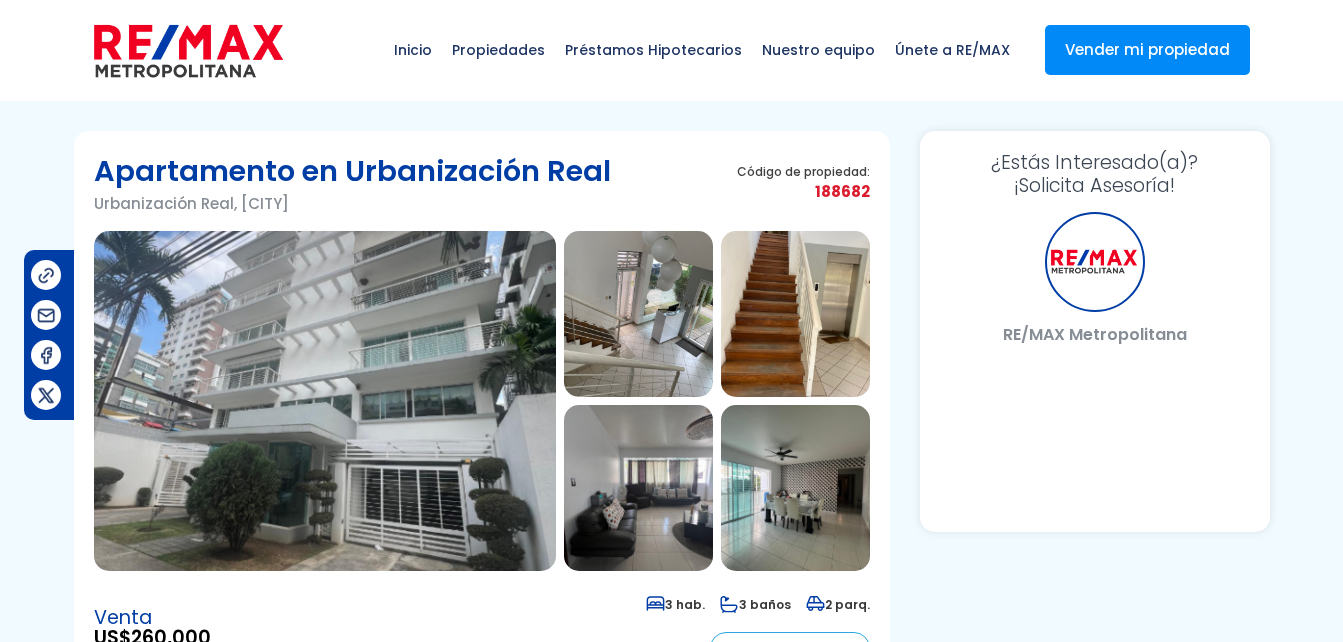 scroll, scrollTop: 0, scrollLeft: 0, axis: both 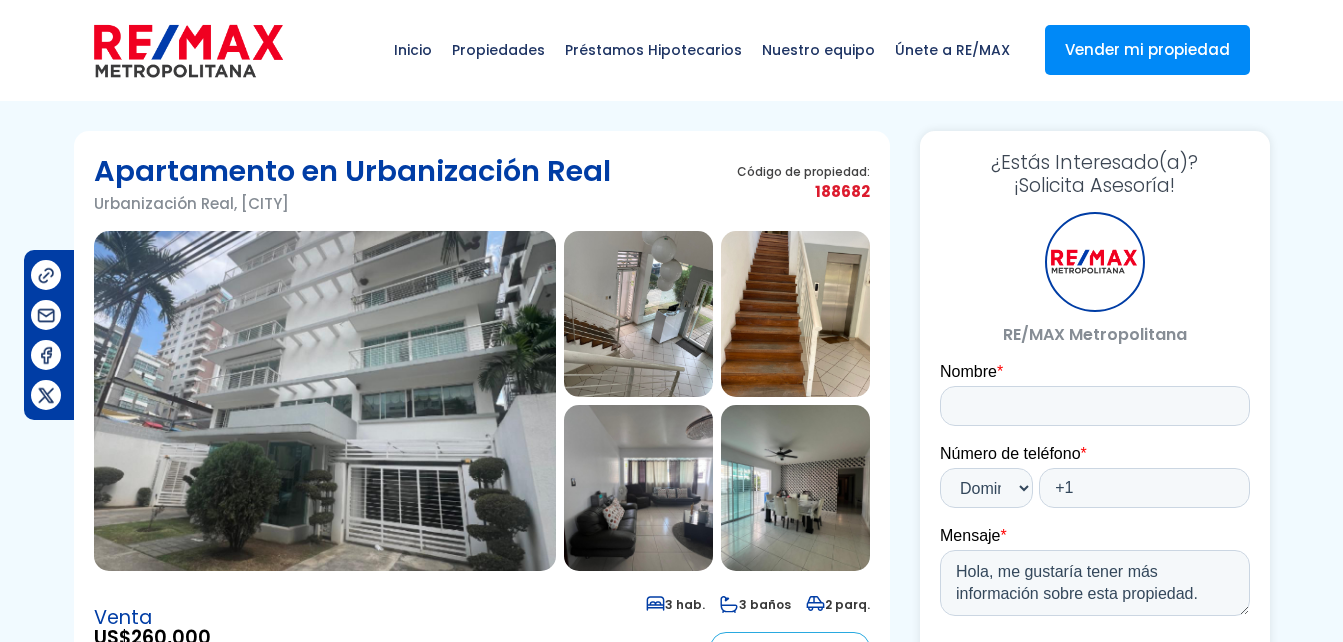 click at bounding box center (638, 314) 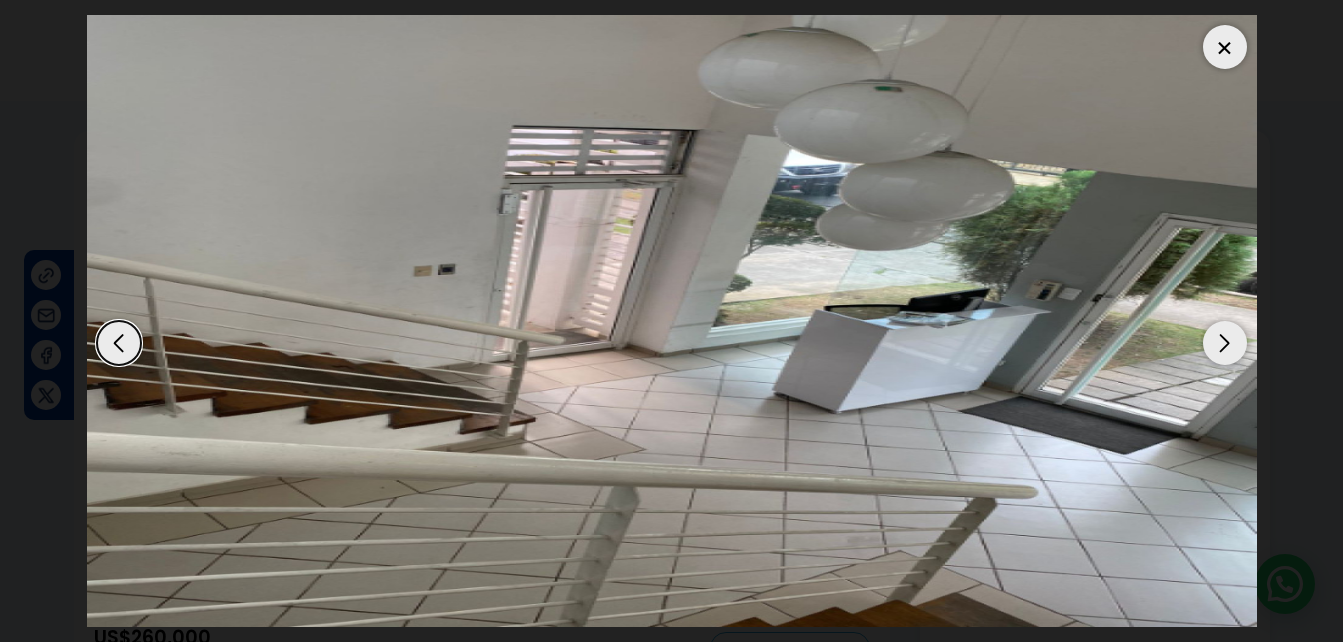 click at bounding box center (1225, 343) 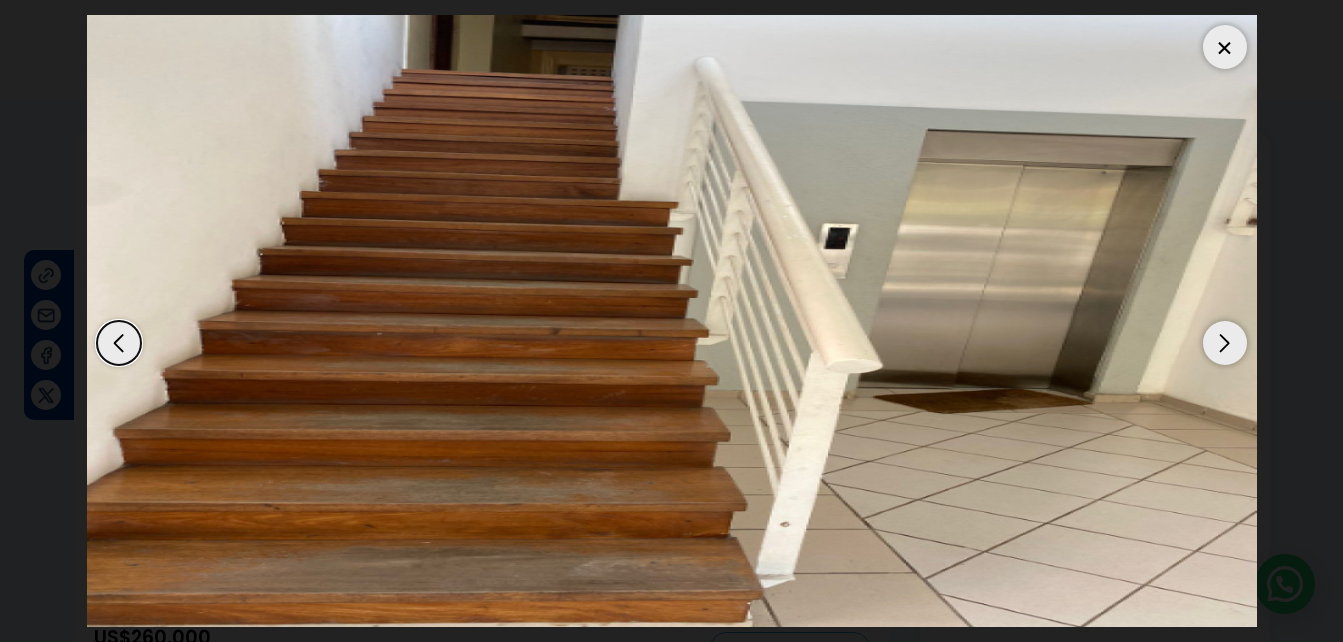 click at bounding box center (1225, 343) 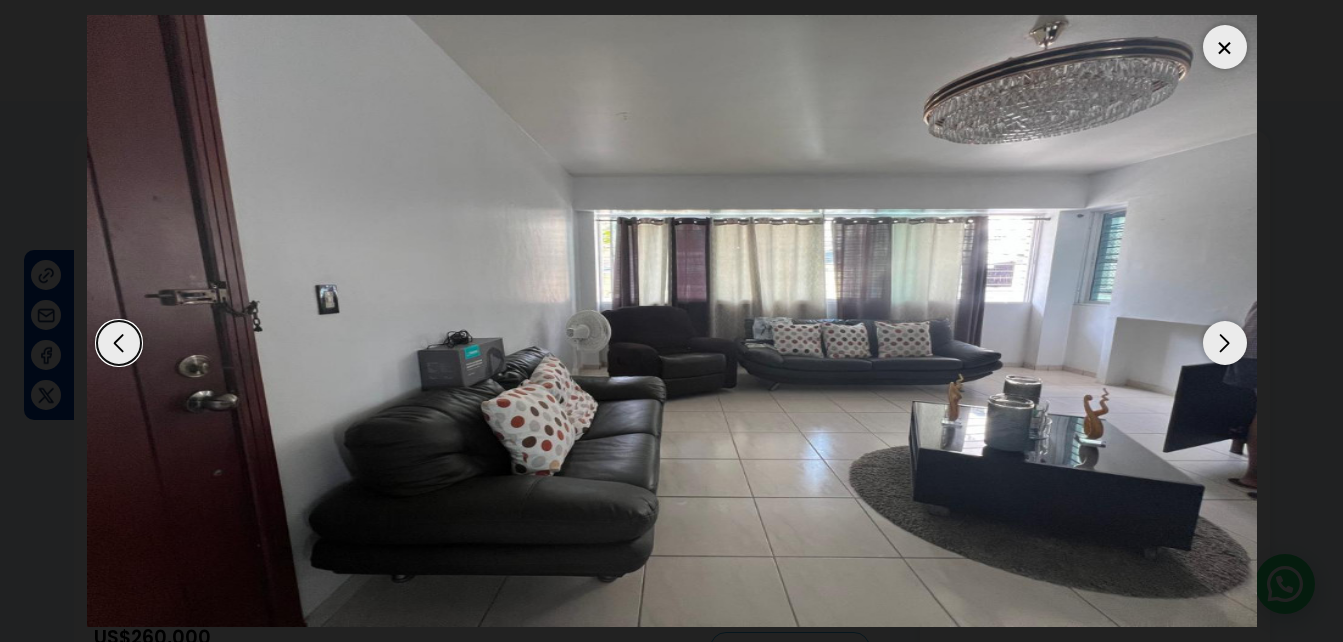 click at bounding box center [1225, 343] 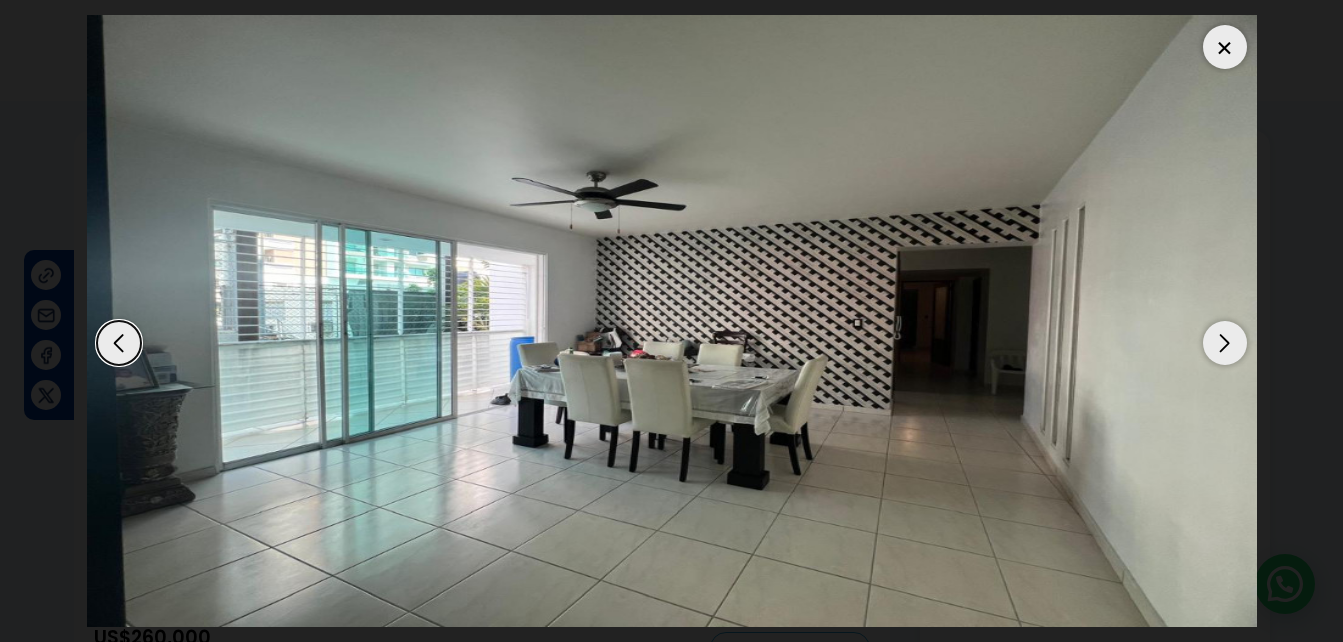 click at bounding box center (1225, 343) 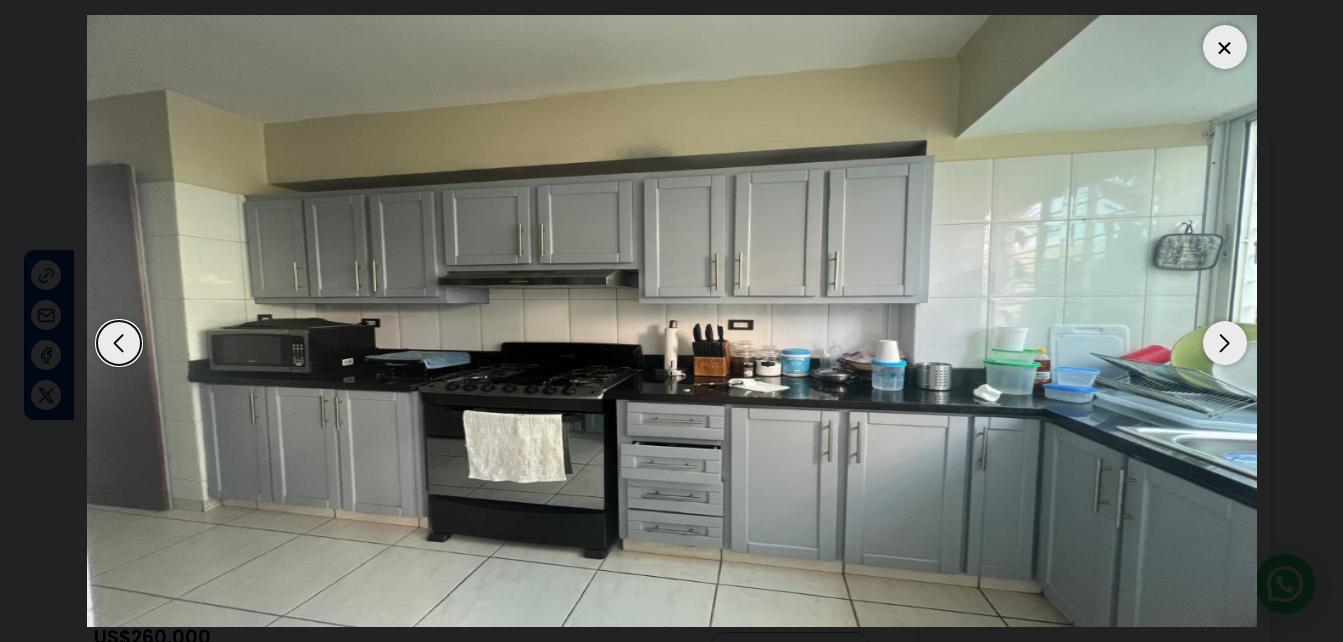 click at bounding box center (1225, 343) 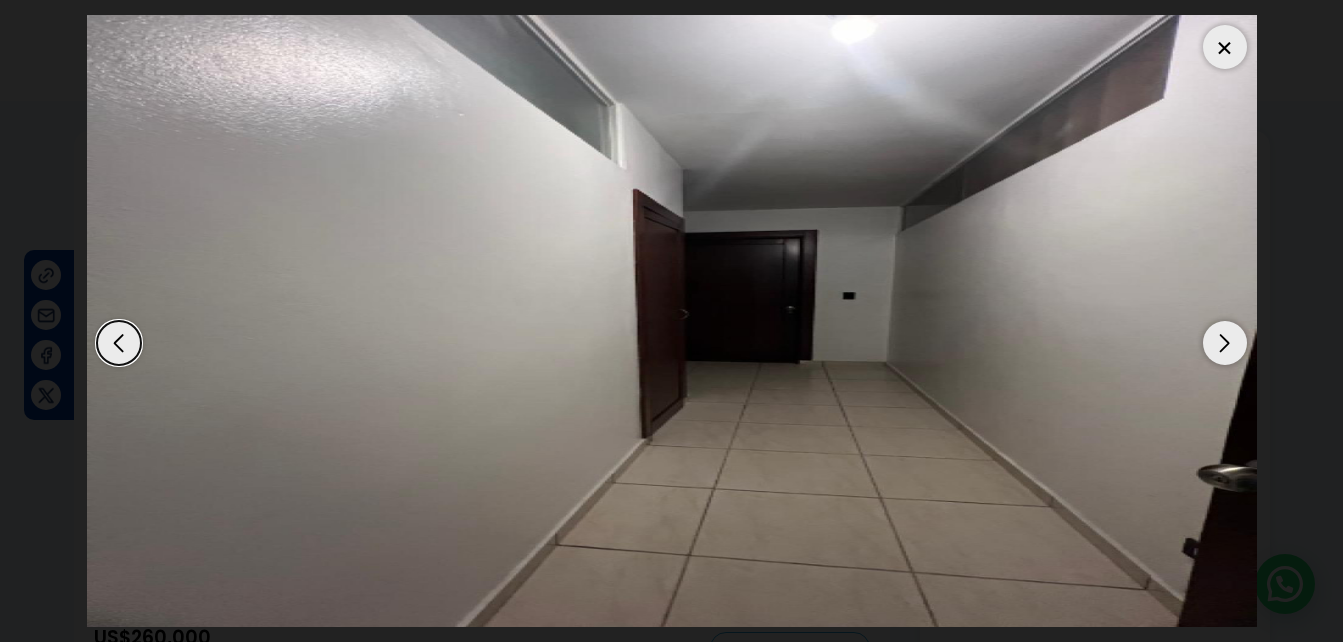 click at bounding box center [1225, 343] 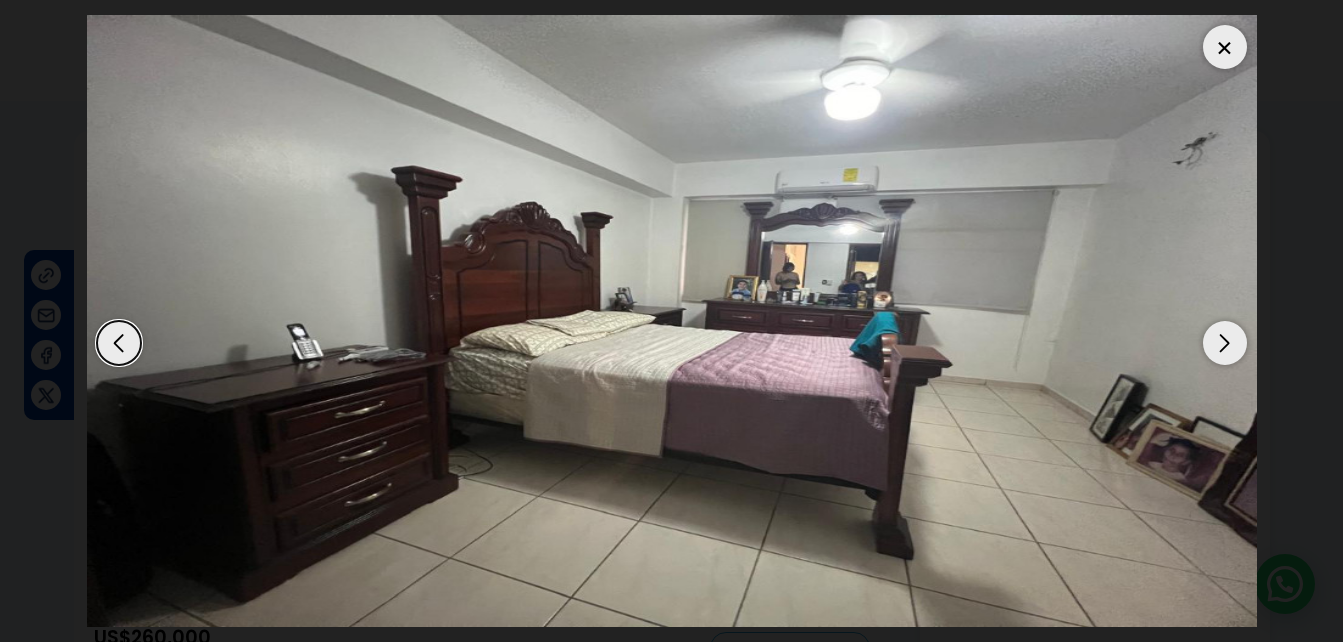 click at bounding box center (1225, 343) 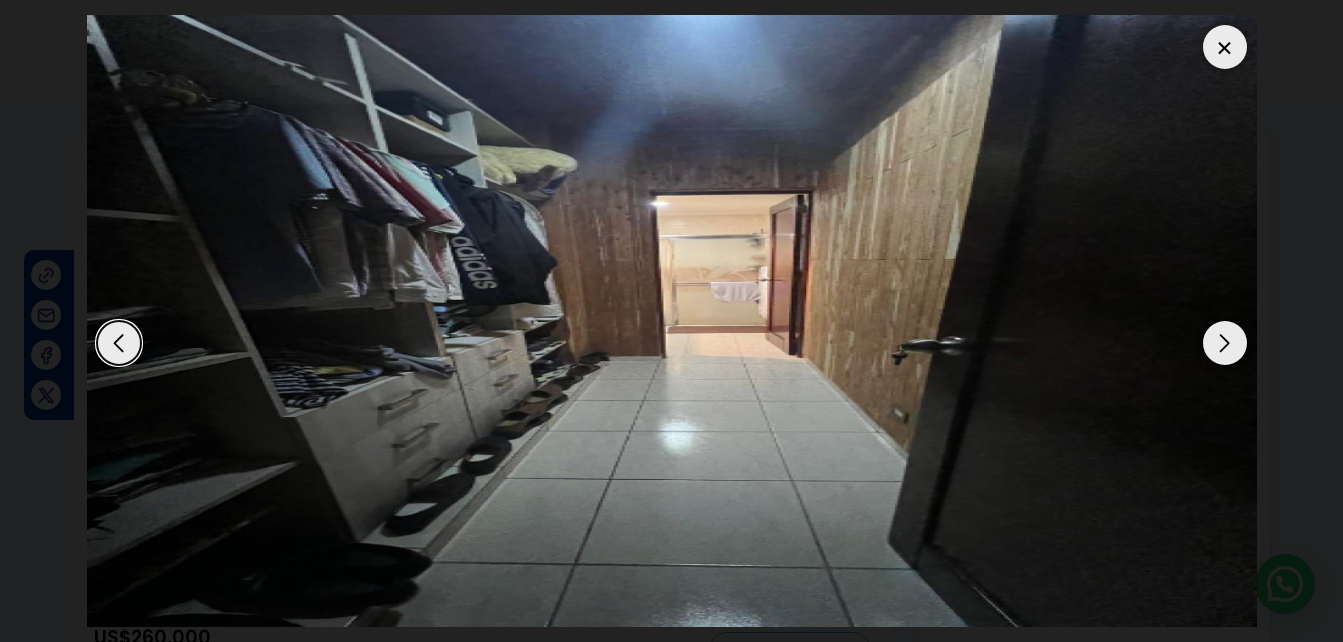 click at bounding box center [1225, 343] 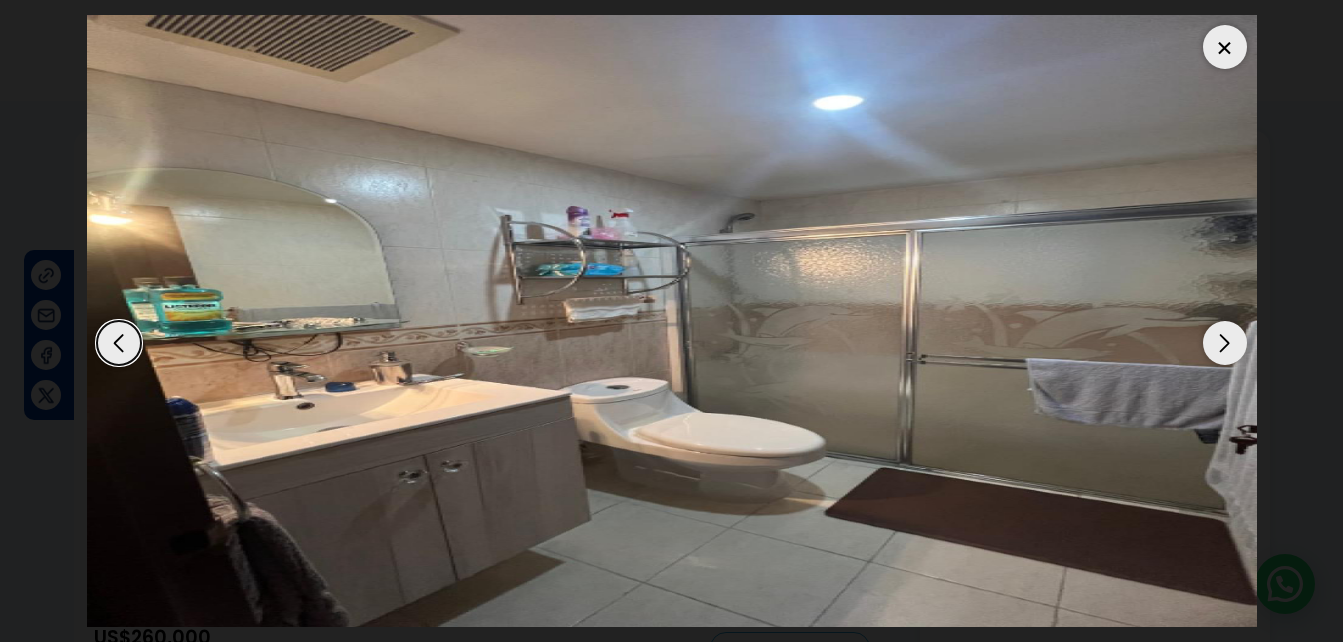click at bounding box center (1225, 343) 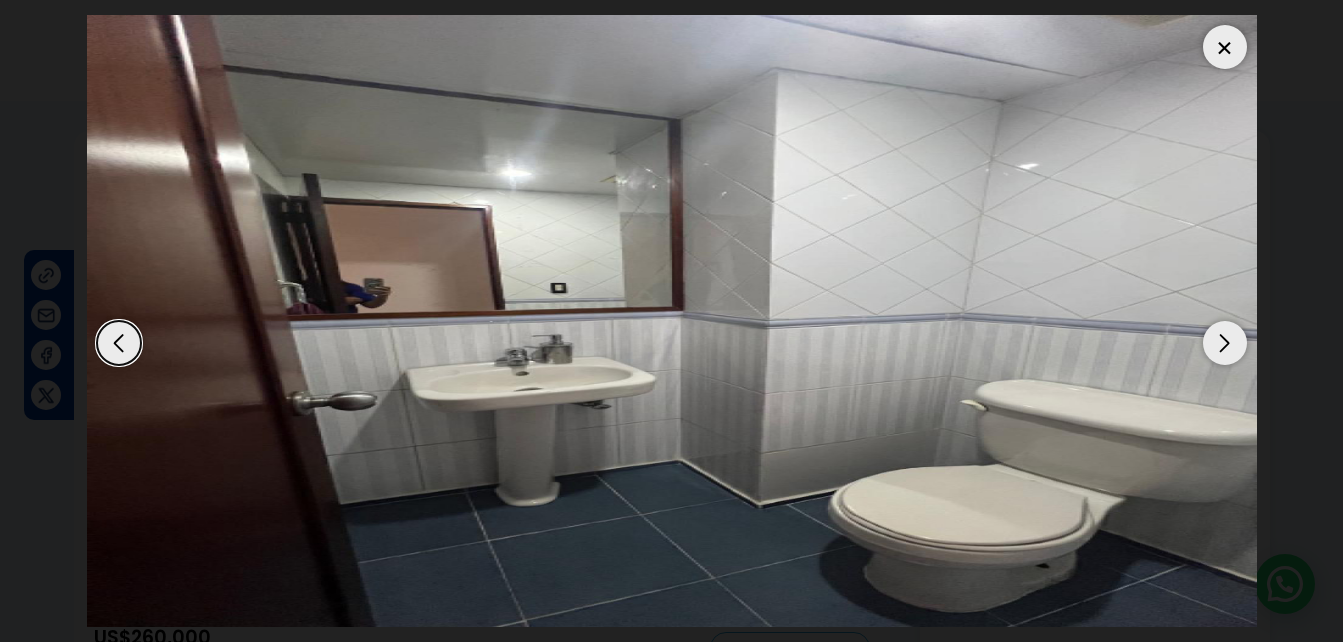 click at bounding box center [1225, 343] 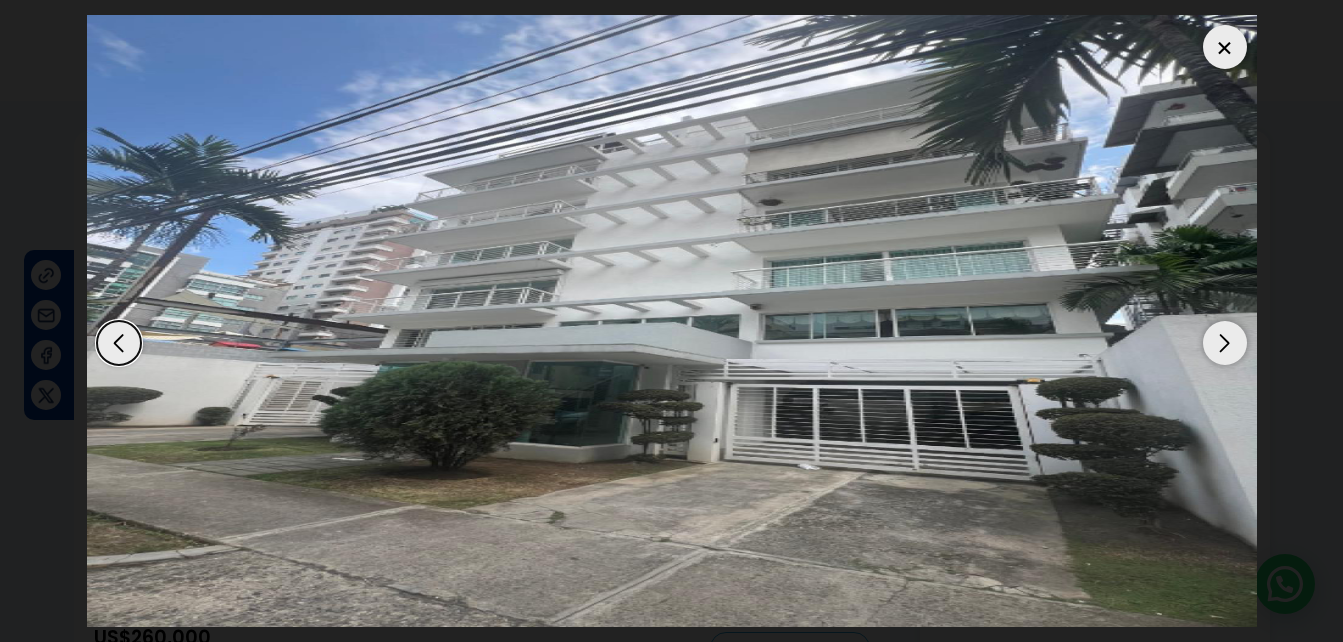click at bounding box center (1225, 343) 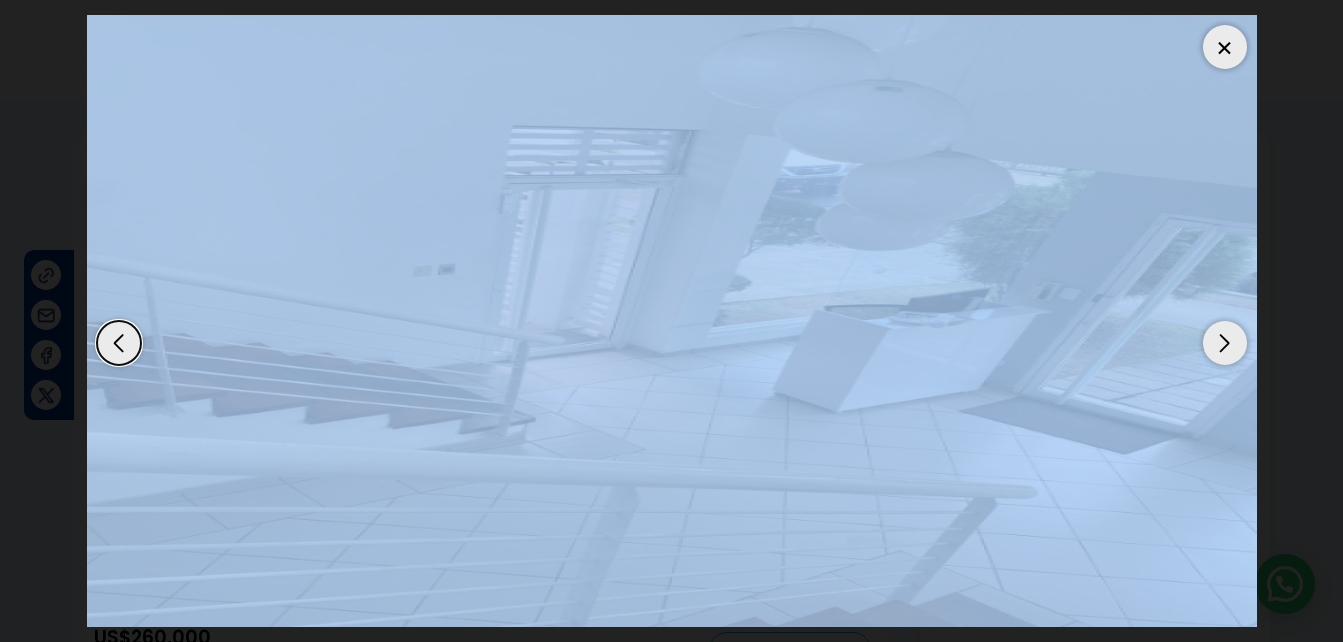 click at bounding box center [1225, 47] 